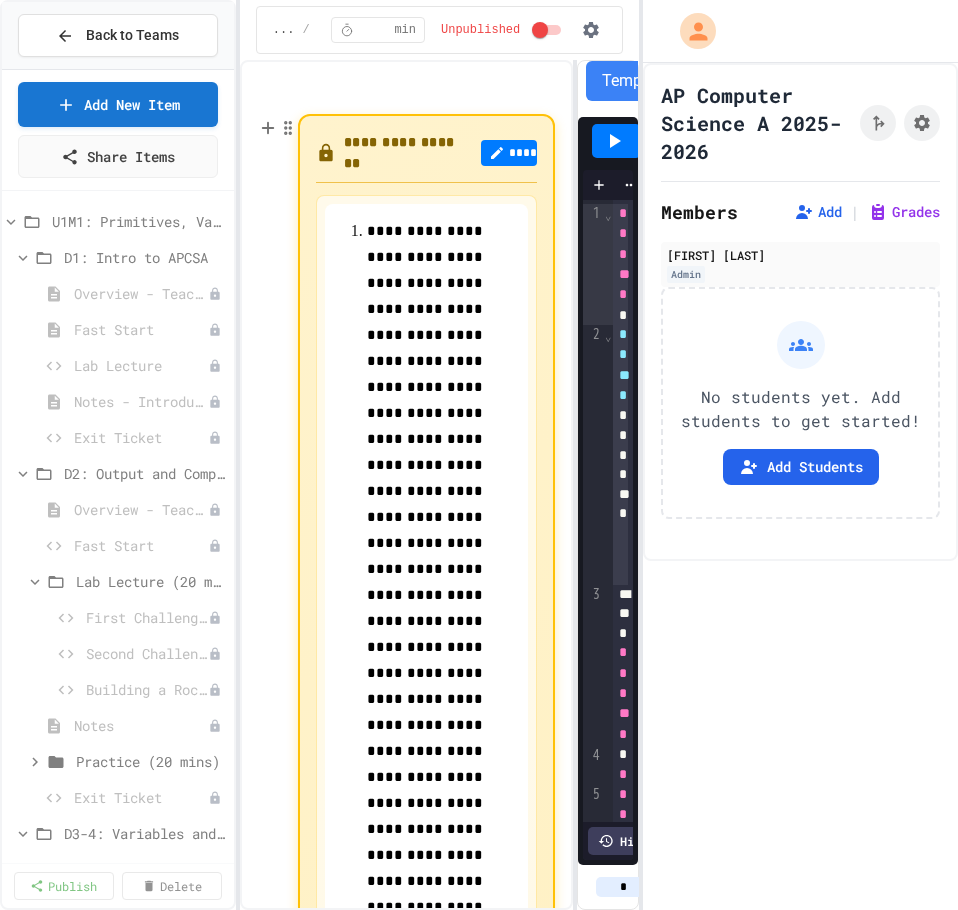 scroll, scrollTop: 0, scrollLeft: 0, axis: both 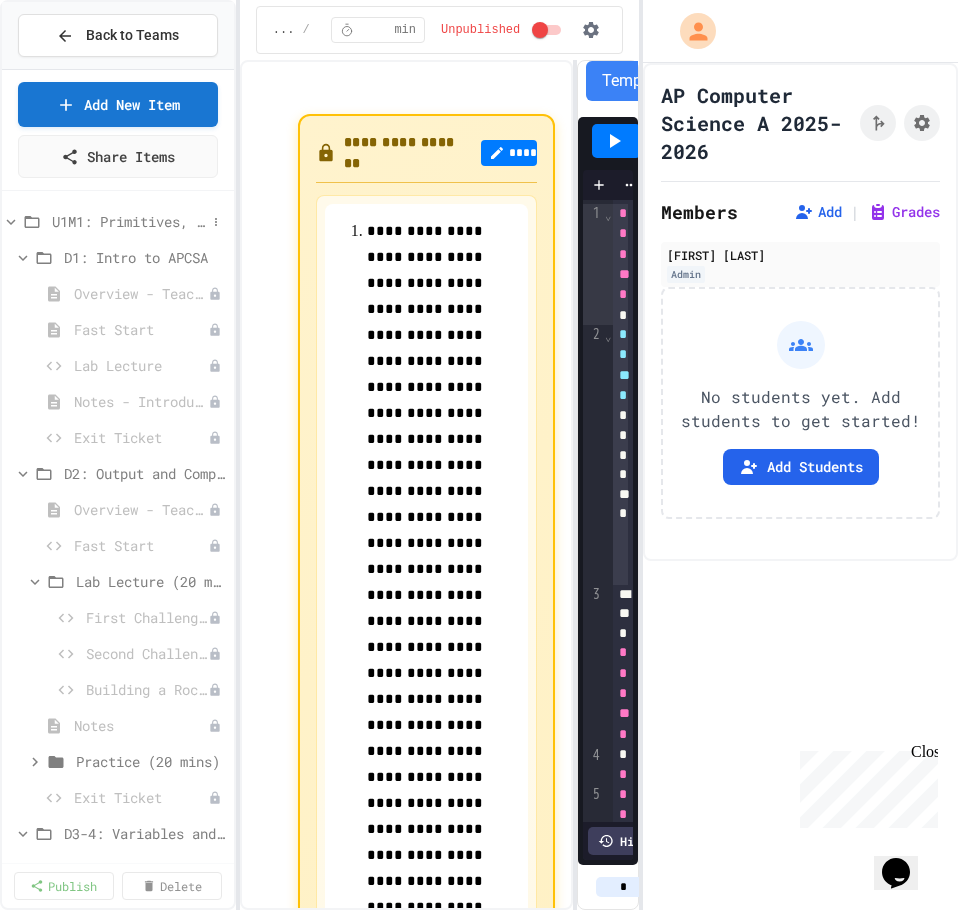 click on "U1M1: Primitives, Variables, Basic I/O" at bounding box center [129, 221] 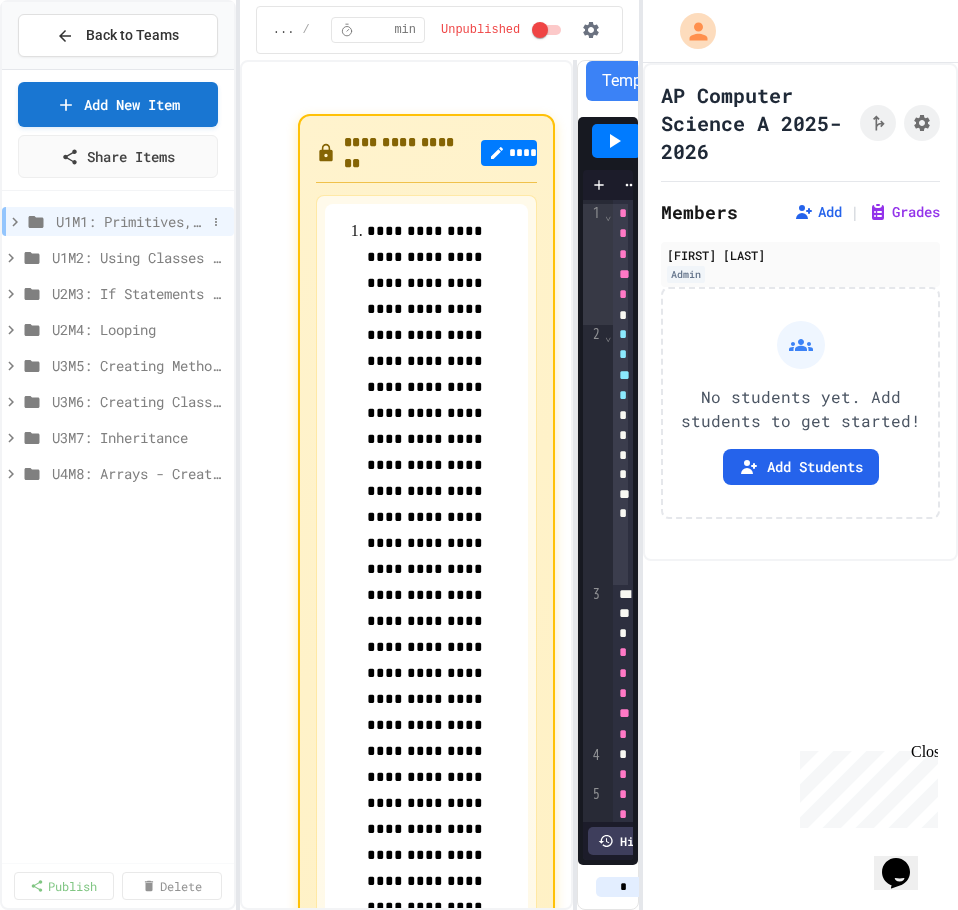 click on "U1M1: Primitives, Variables, Basic I/O" at bounding box center [131, 221] 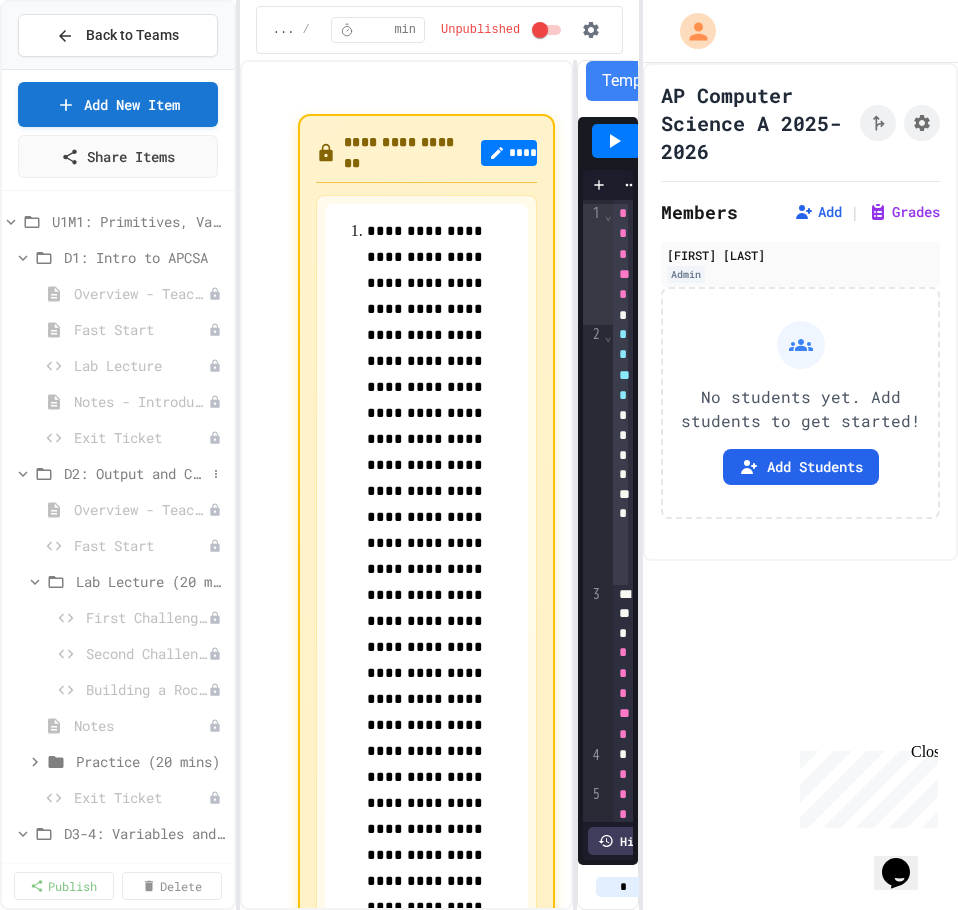 click 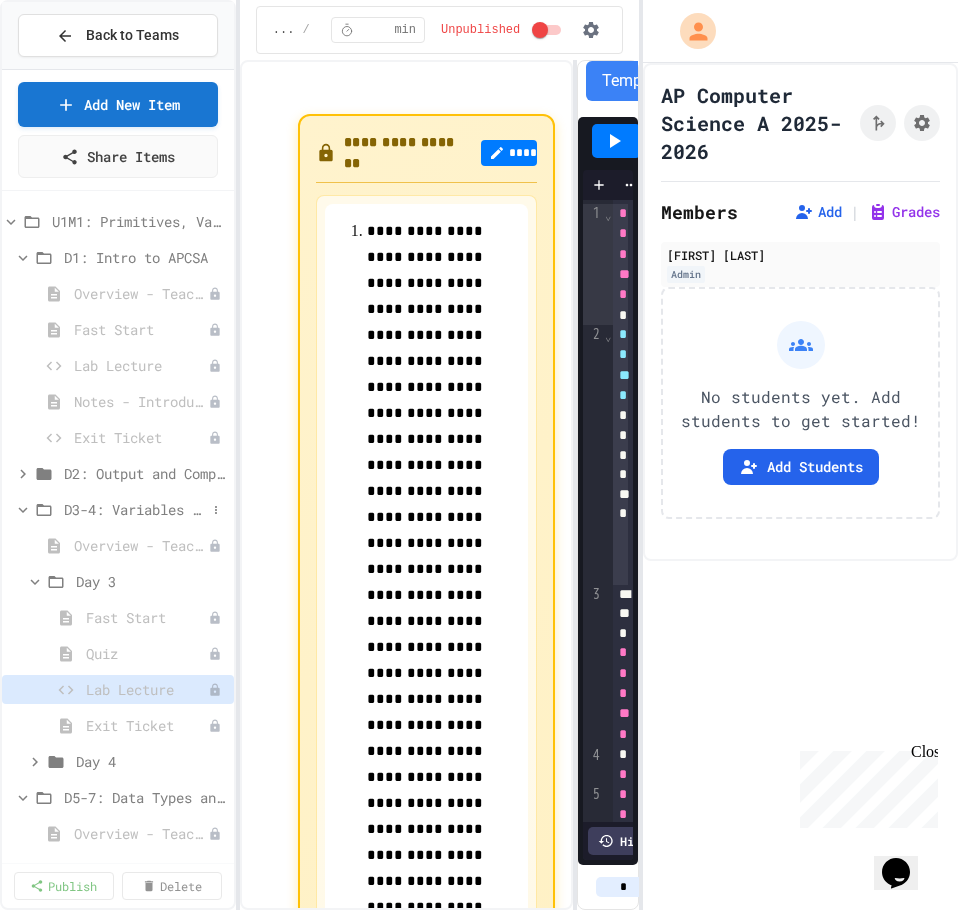 click 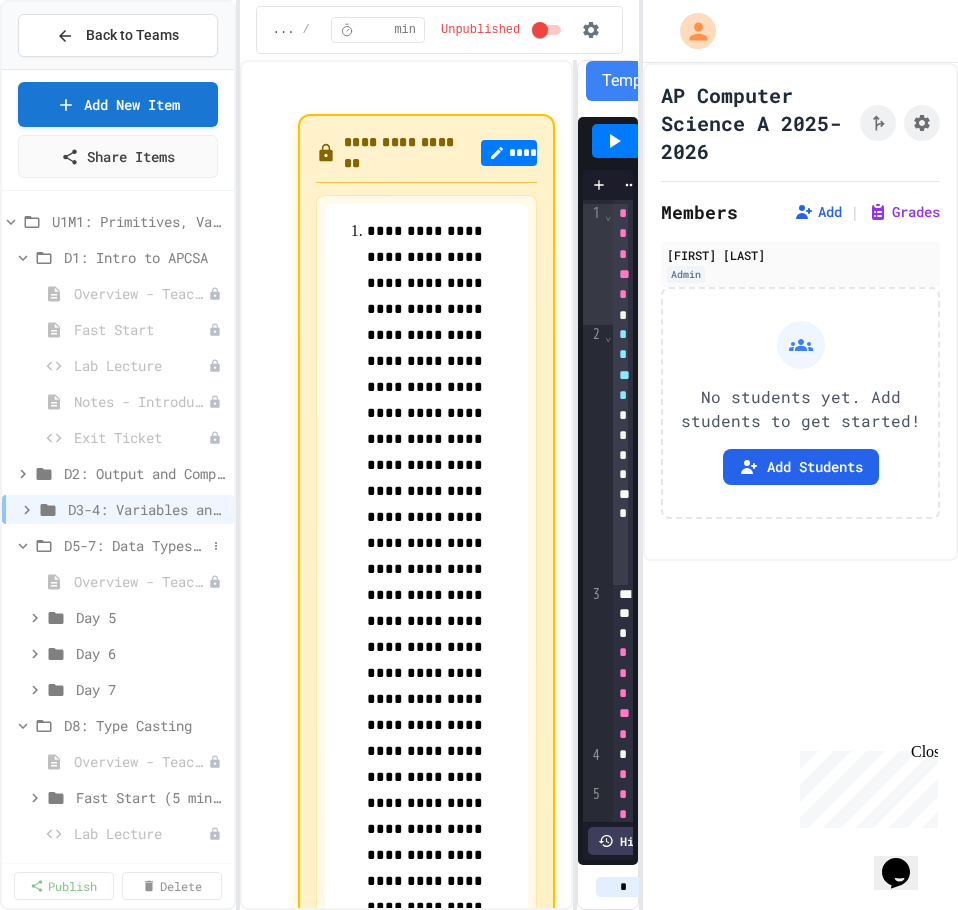 click 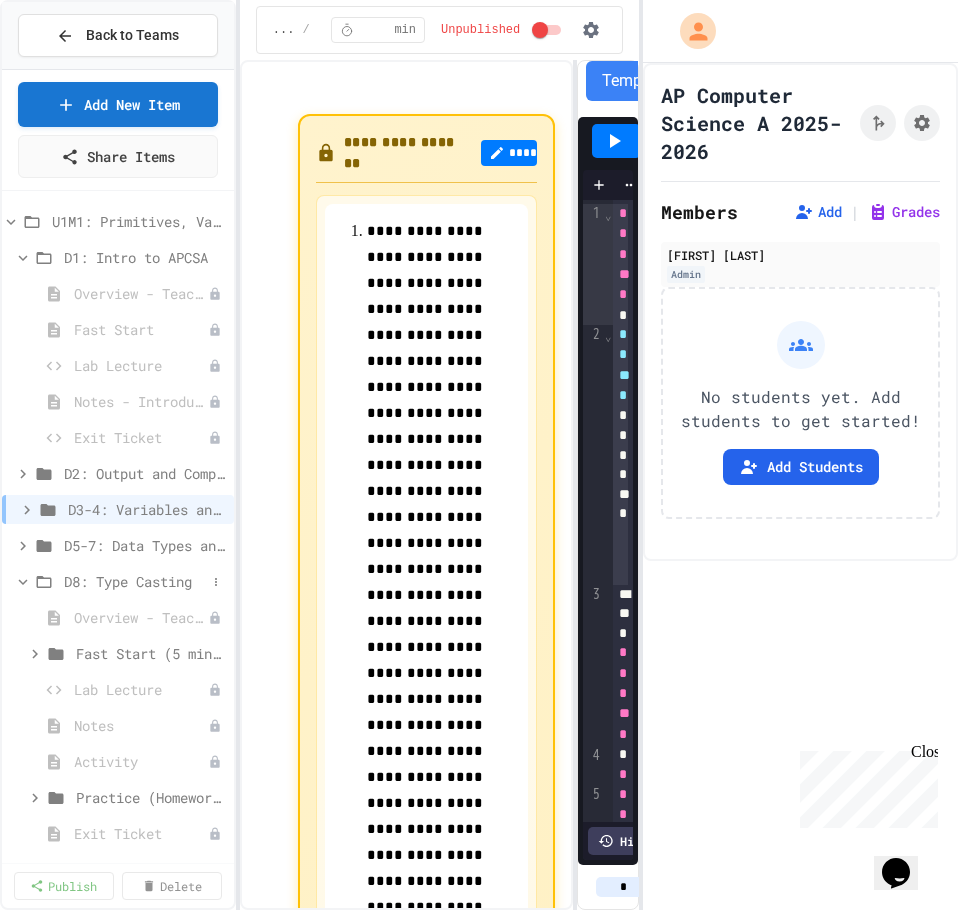 click 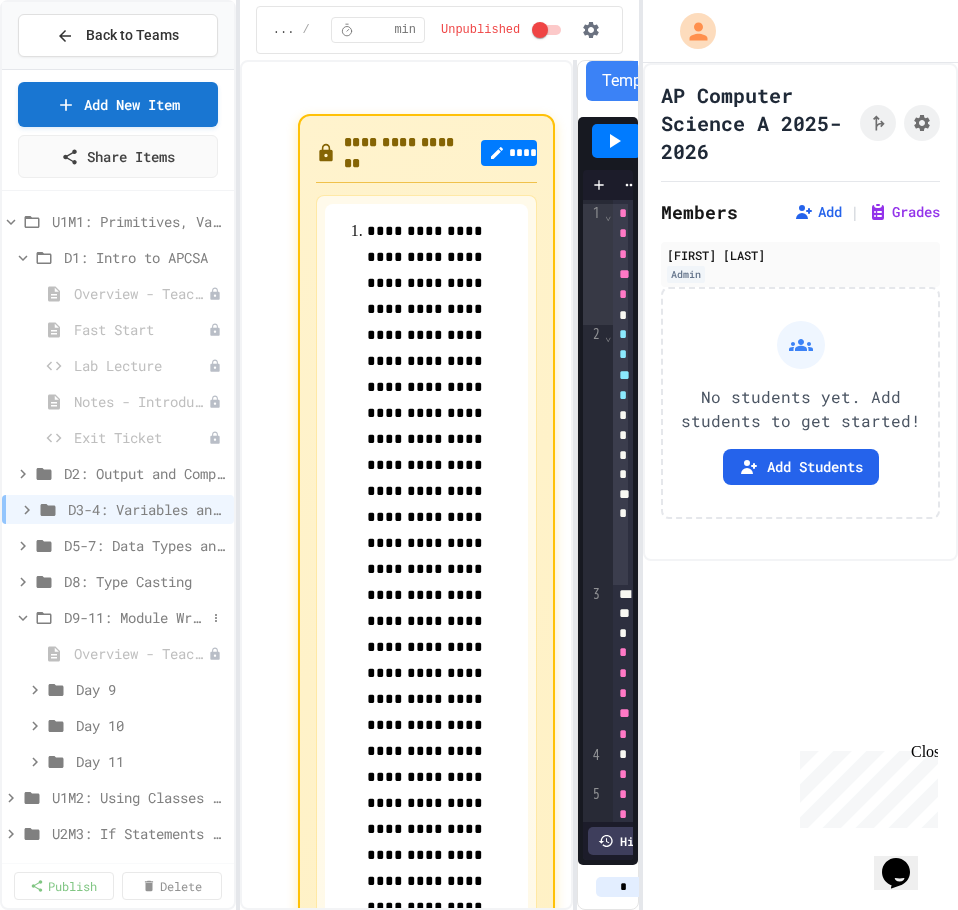 click 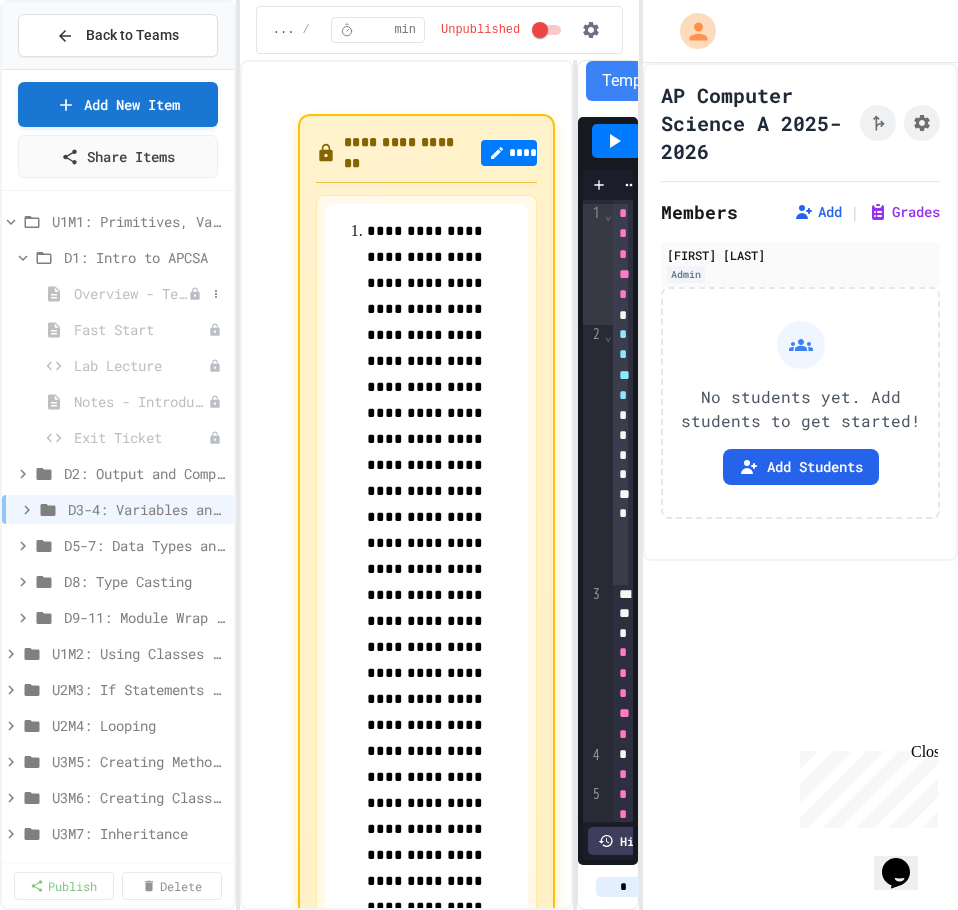 click on "Overview - Teacher Only" at bounding box center [131, 293] 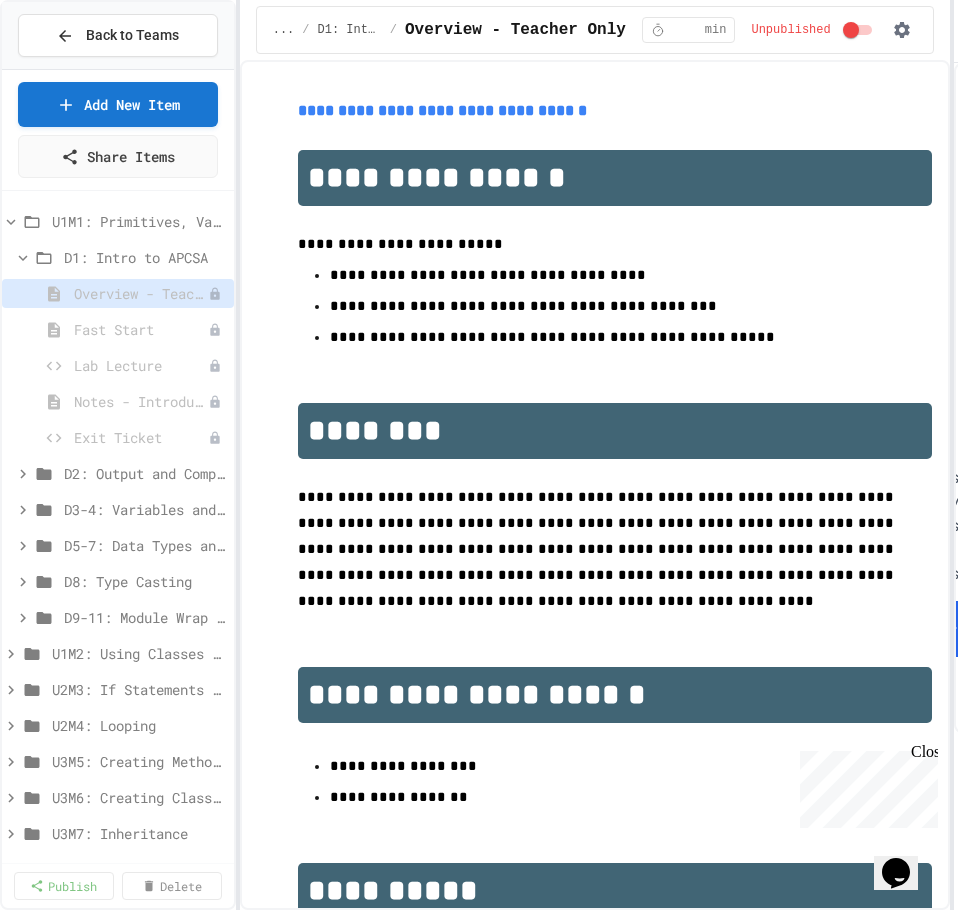 click on "**********" at bounding box center [479, 455] 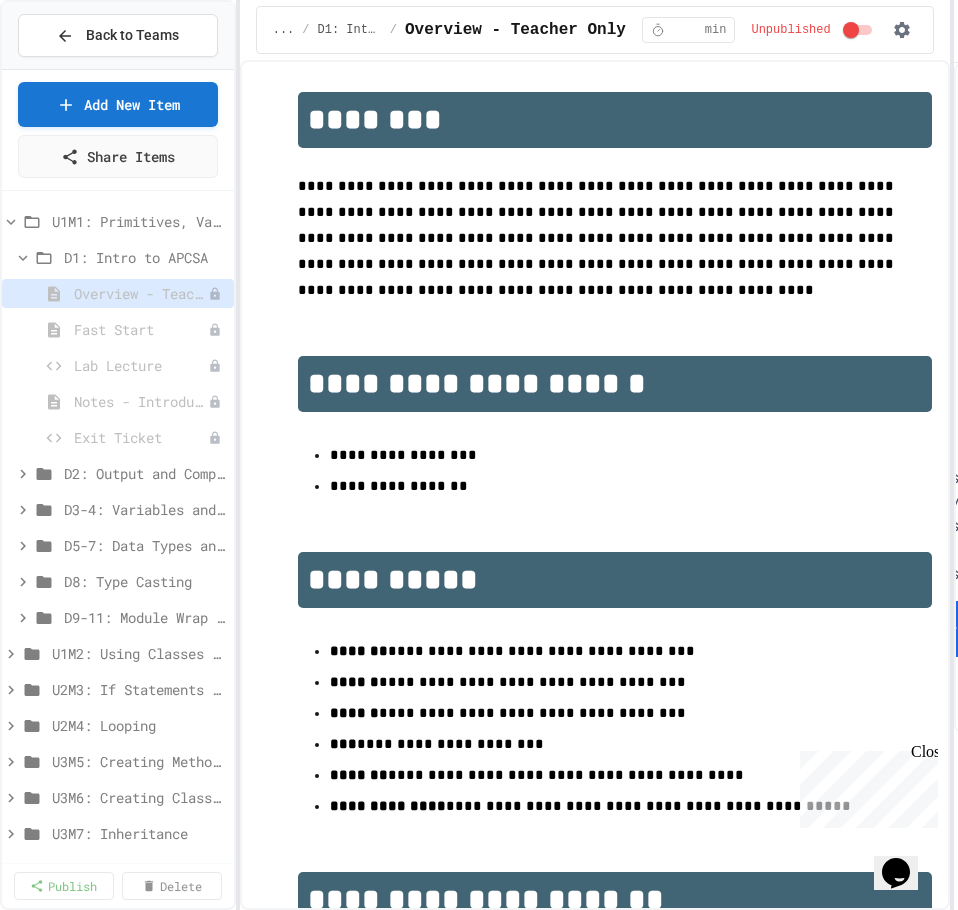 scroll, scrollTop: 241, scrollLeft: 0, axis: vertical 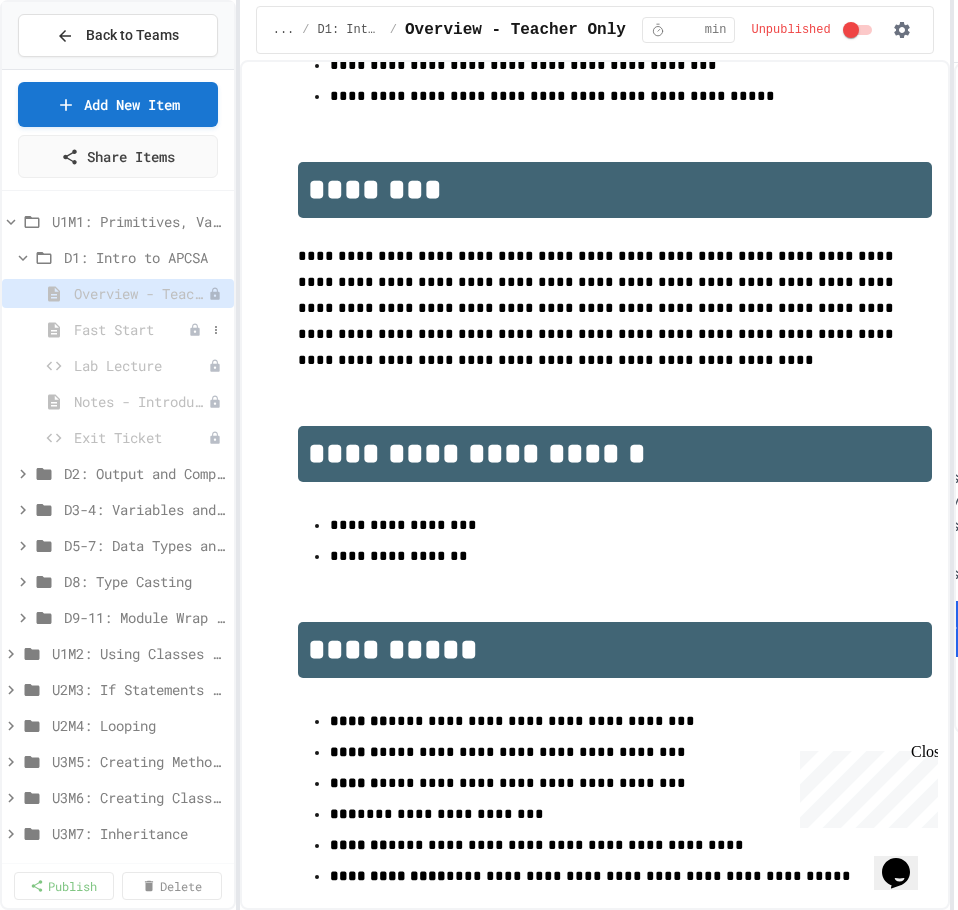 click on "Fast Start" at bounding box center (131, 329) 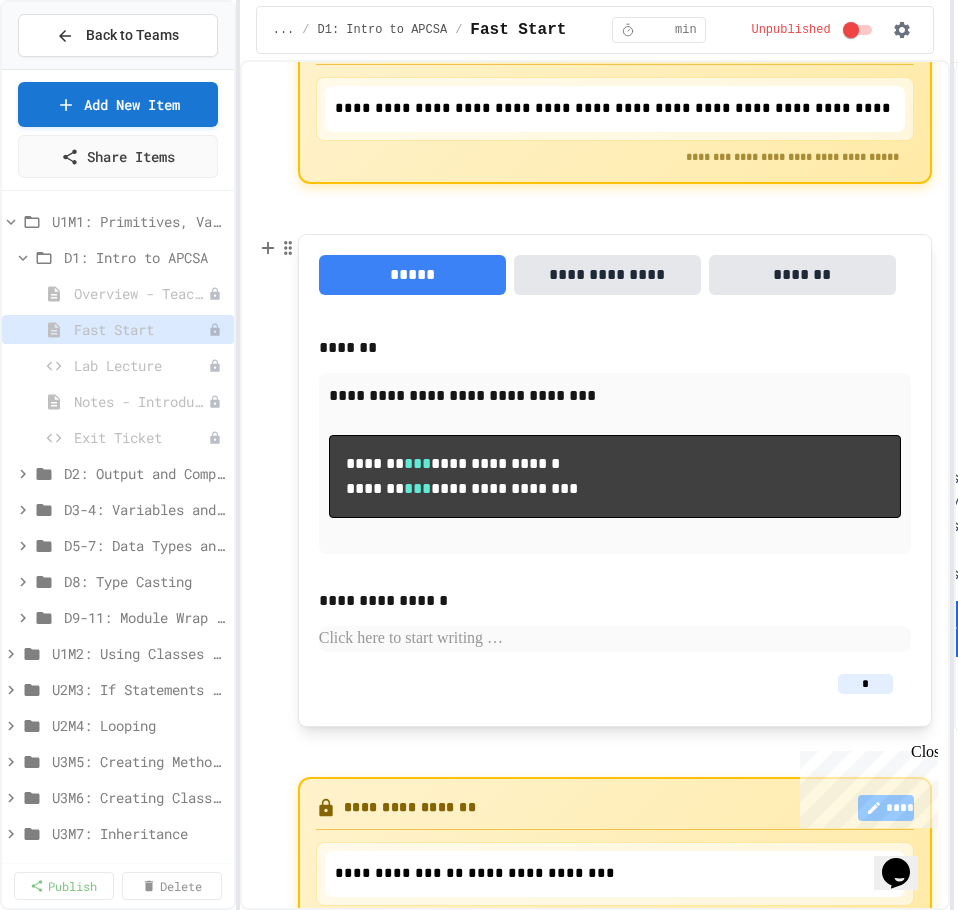 scroll, scrollTop: 200, scrollLeft: 0, axis: vertical 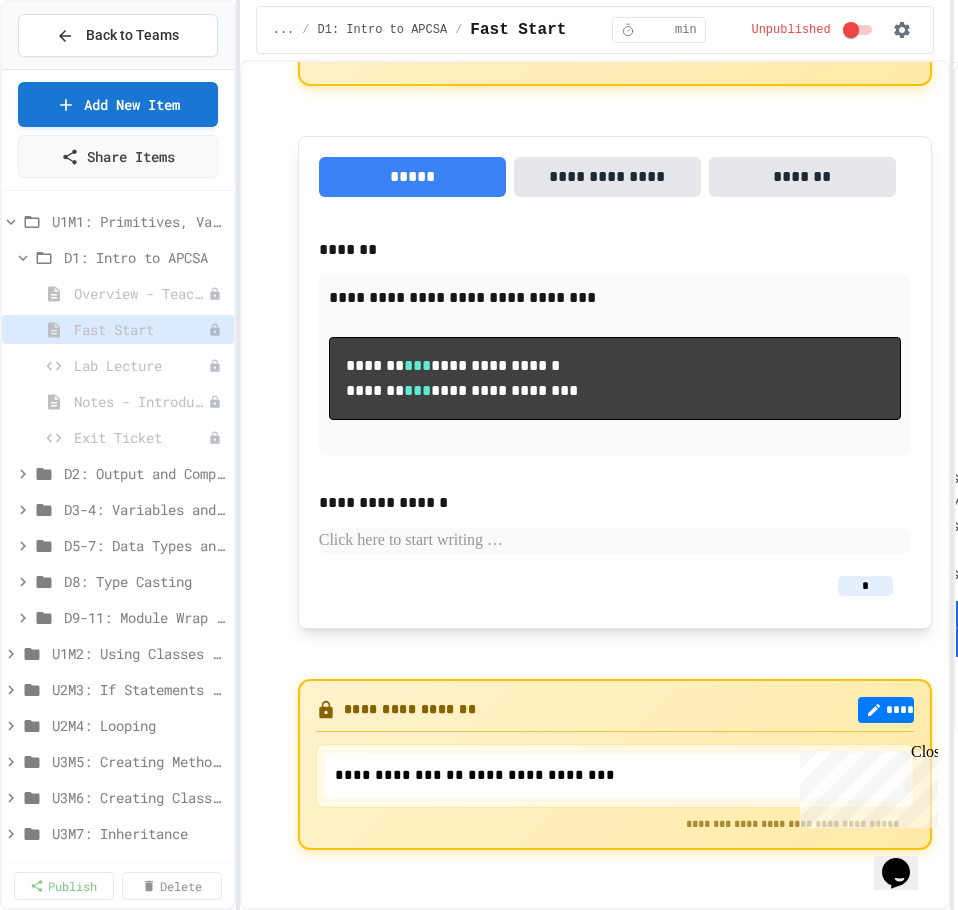 click on "**********" at bounding box center [607, 177] 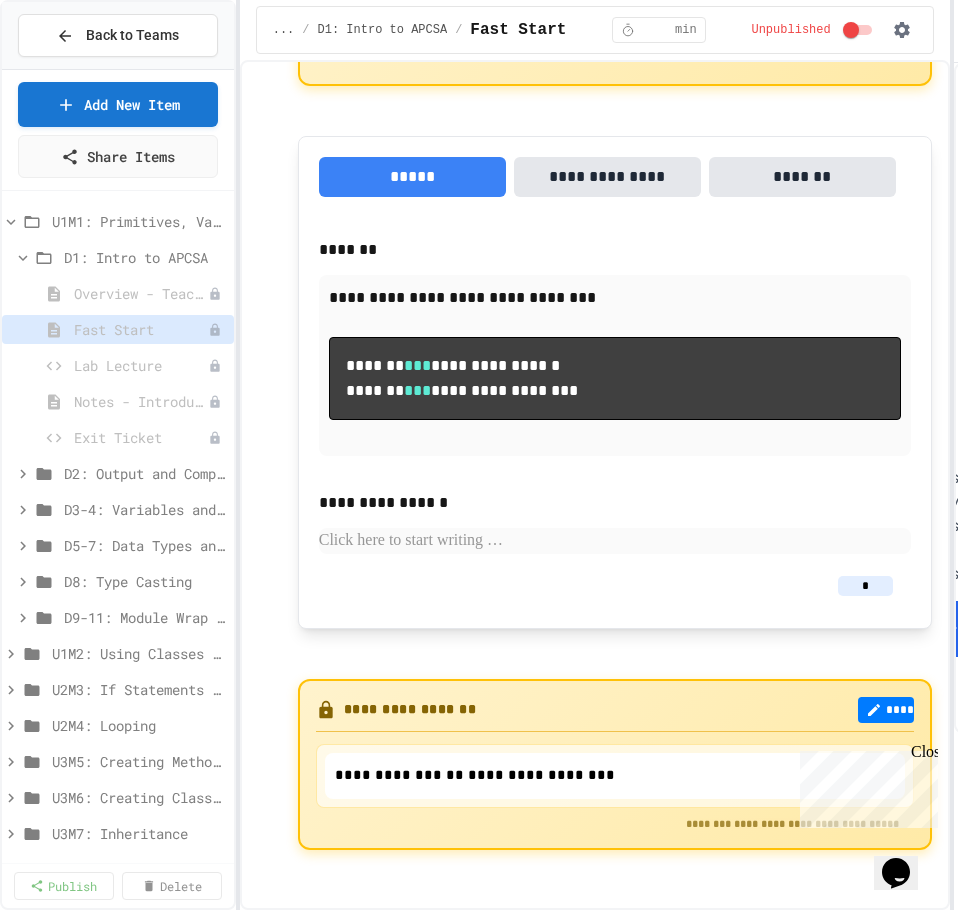 scroll, scrollTop: 0, scrollLeft: 0, axis: both 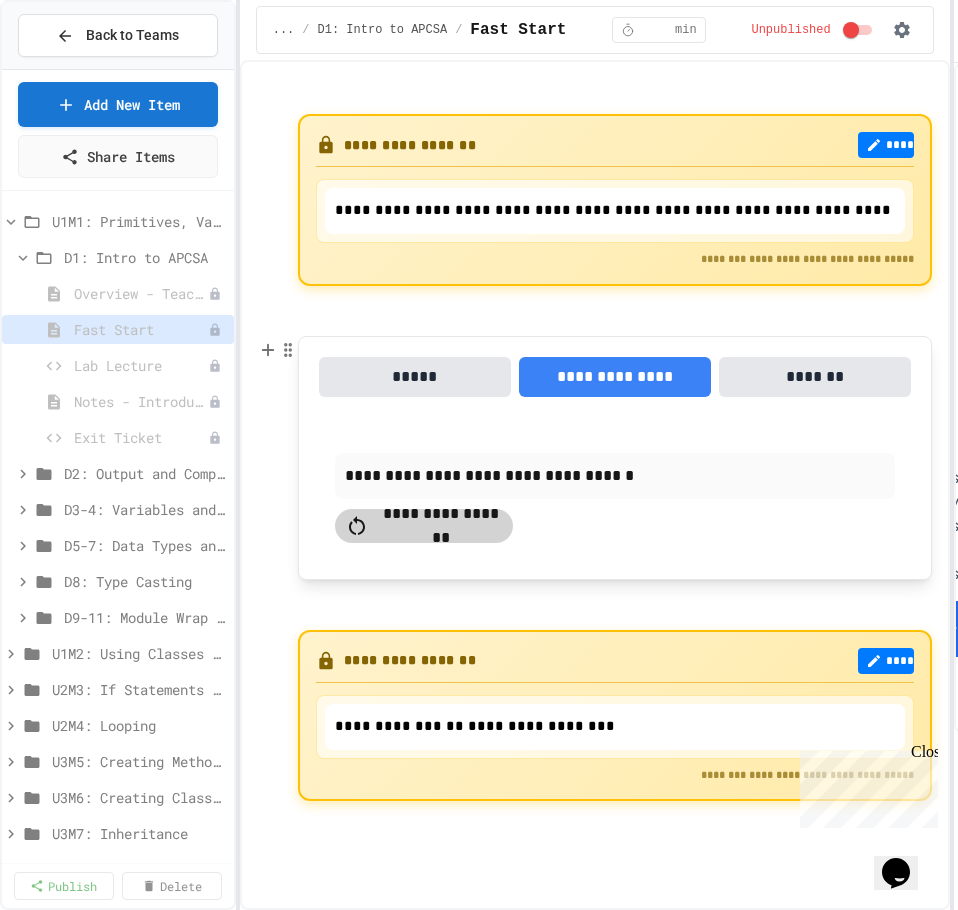 click on "*******" at bounding box center (815, 377) 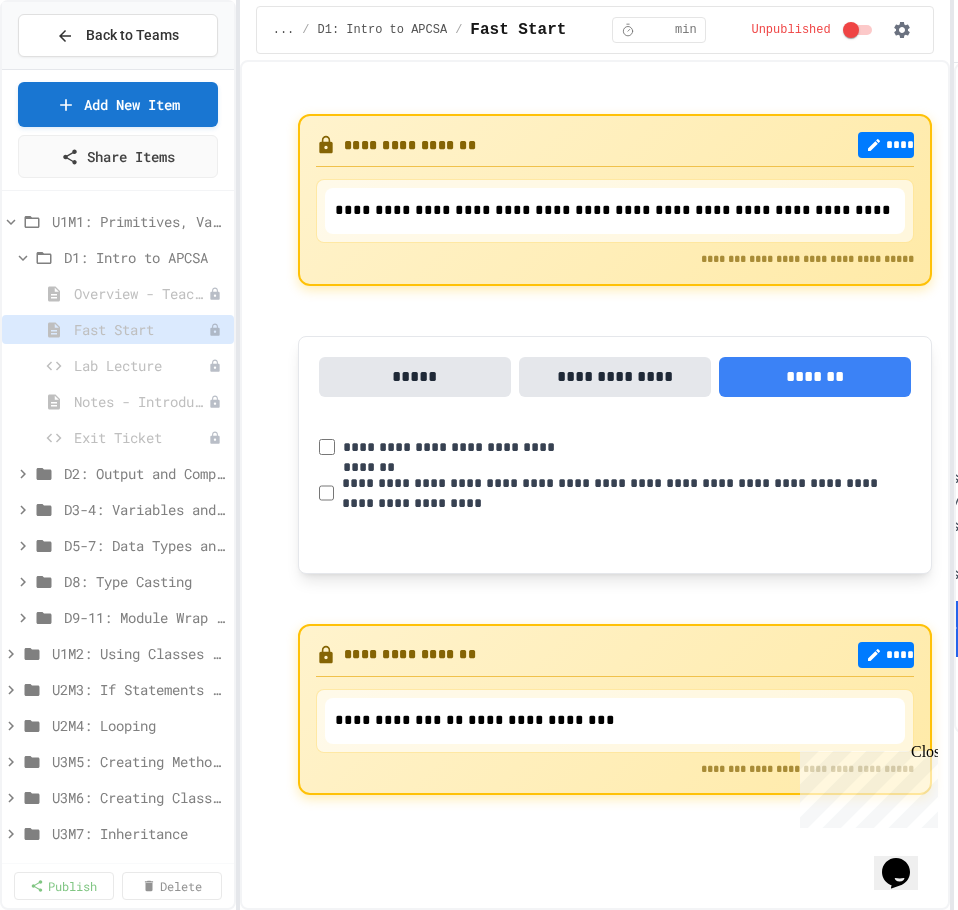 click on "*****" at bounding box center [415, 377] 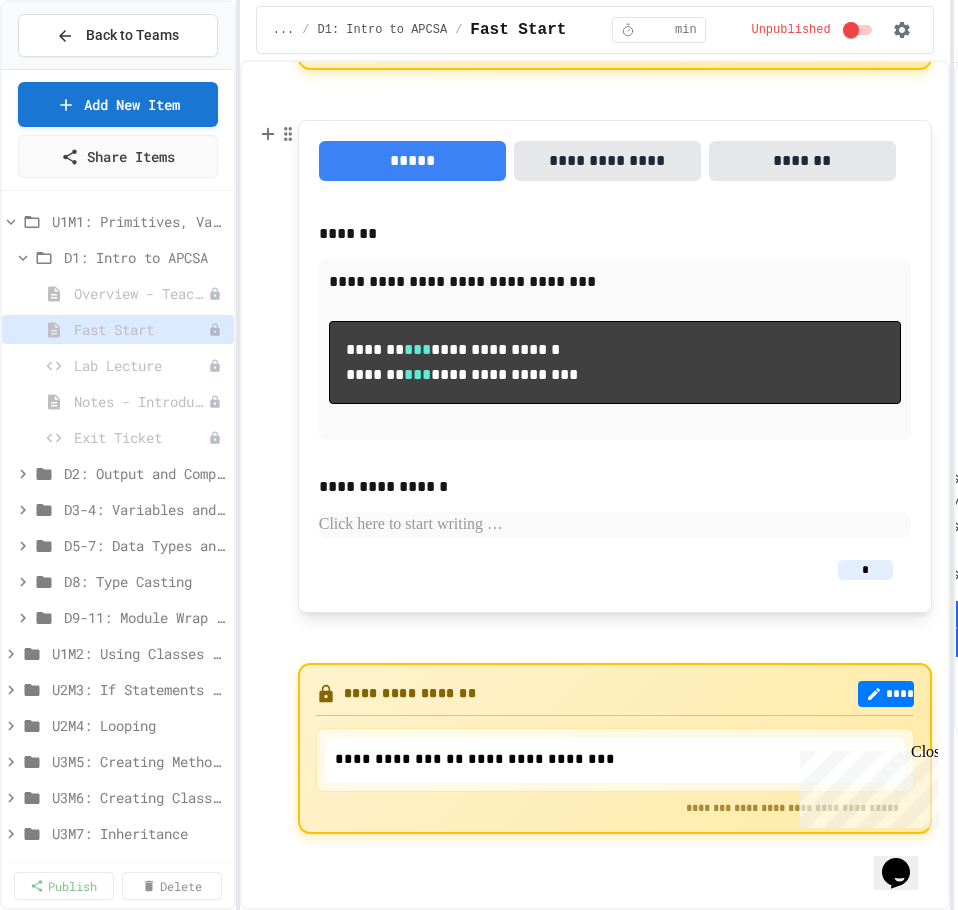 scroll, scrollTop: 224, scrollLeft: 0, axis: vertical 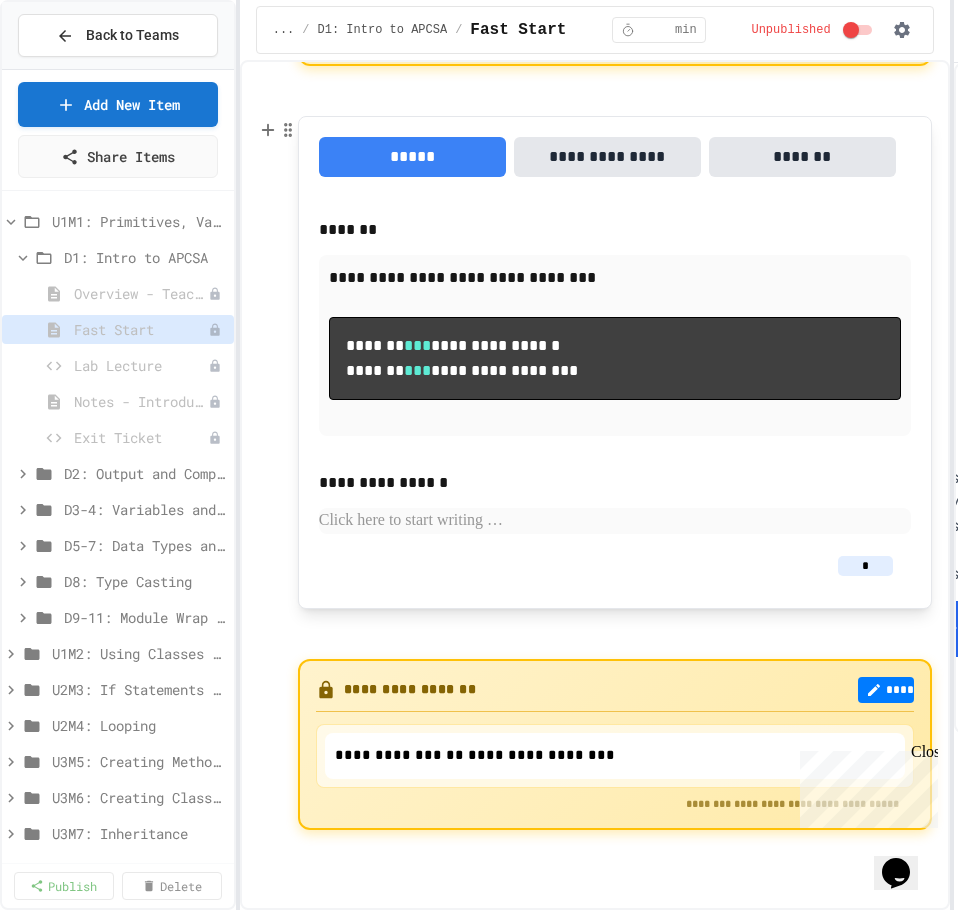 click on "**********" at bounding box center (607, 157) 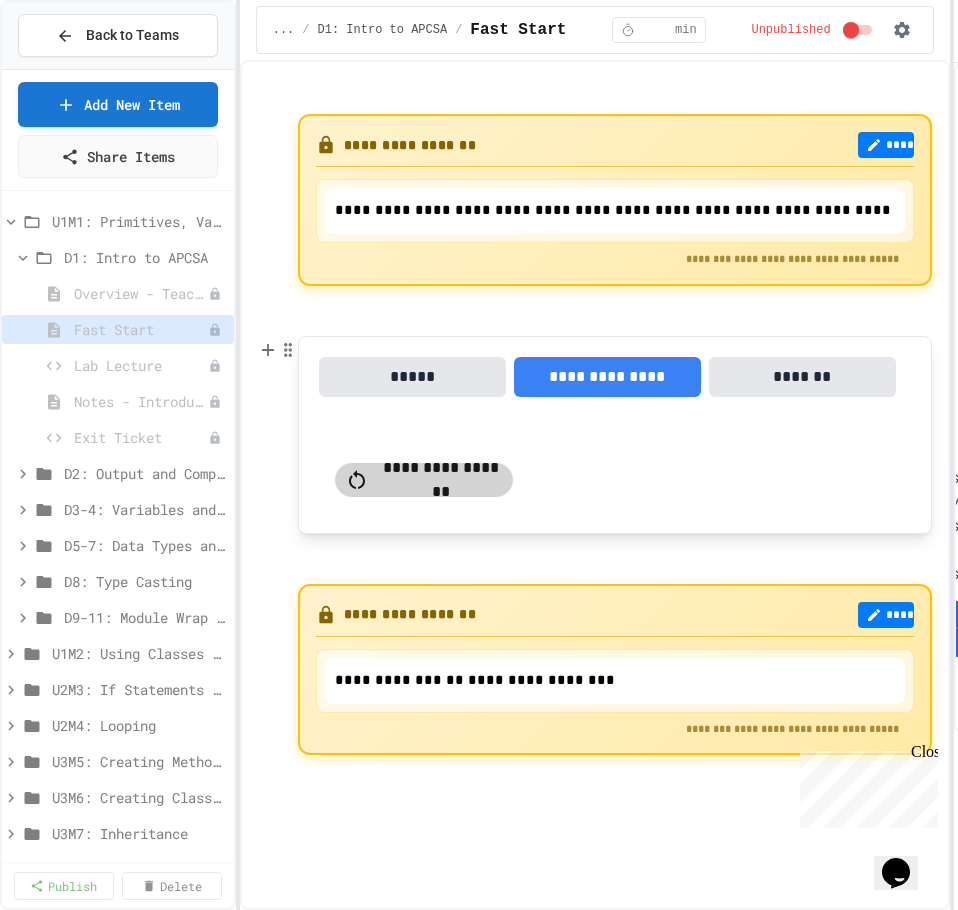scroll, scrollTop: 0, scrollLeft: 0, axis: both 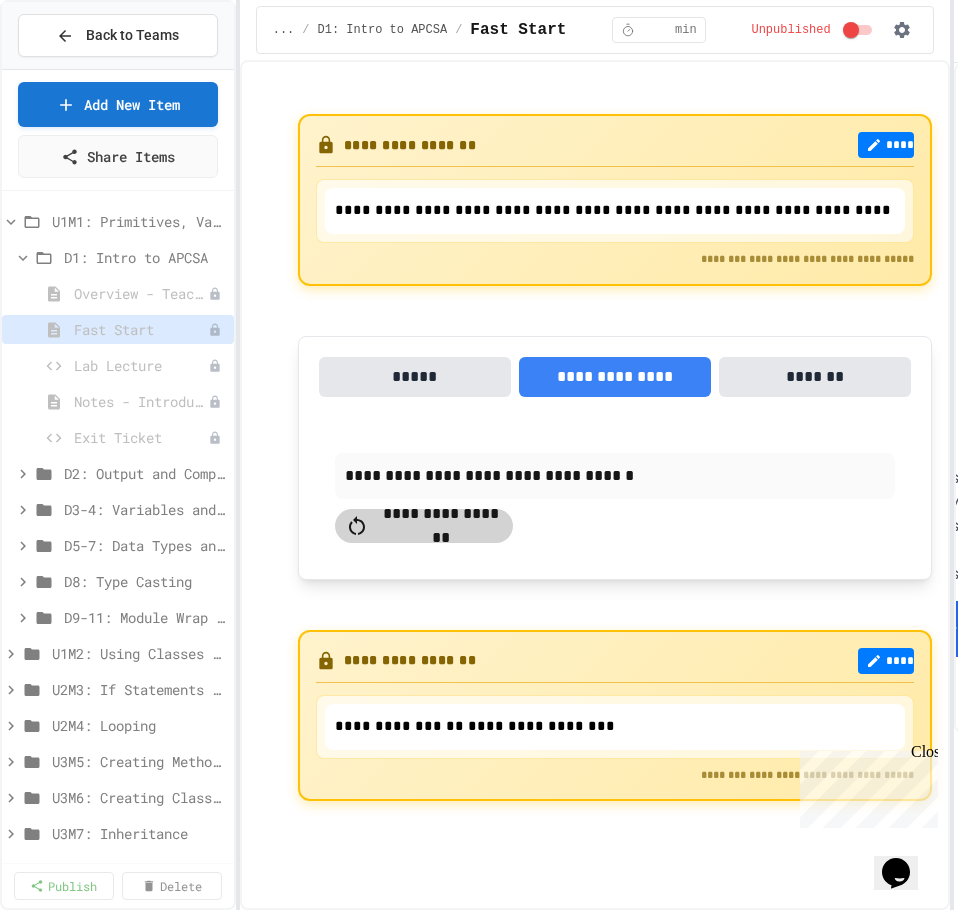 click on "*****" at bounding box center [415, 377] 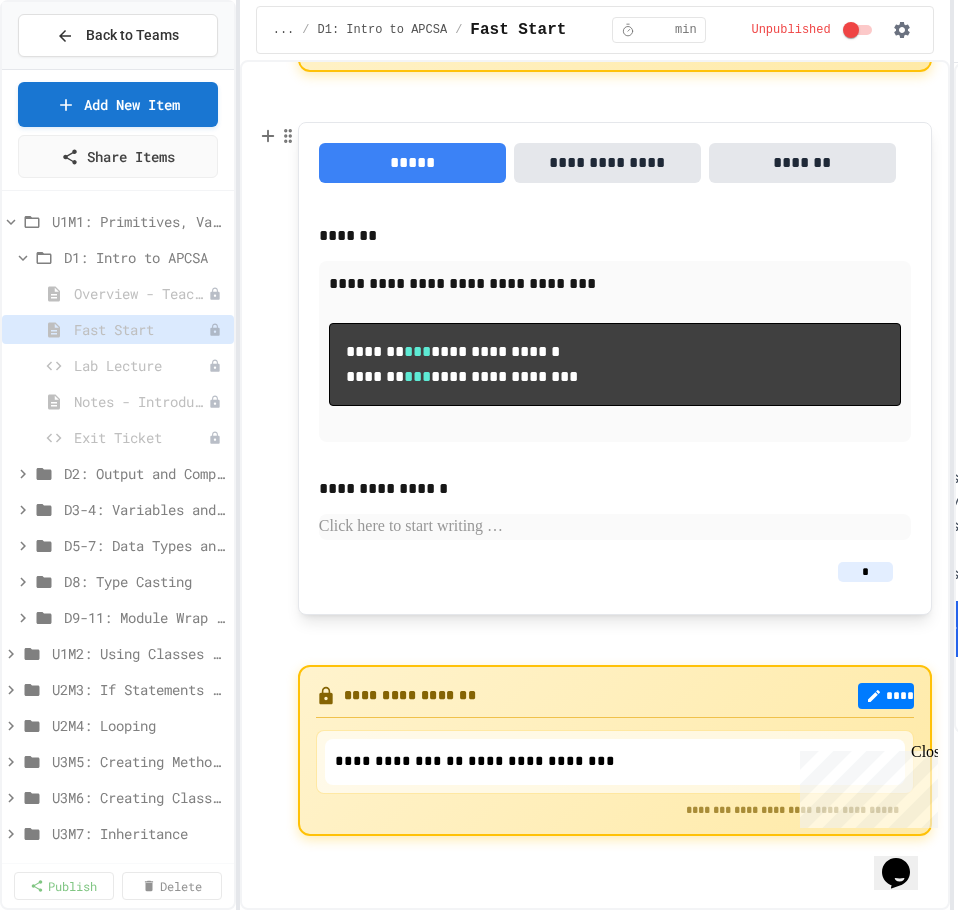 scroll, scrollTop: 224, scrollLeft: 0, axis: vertical 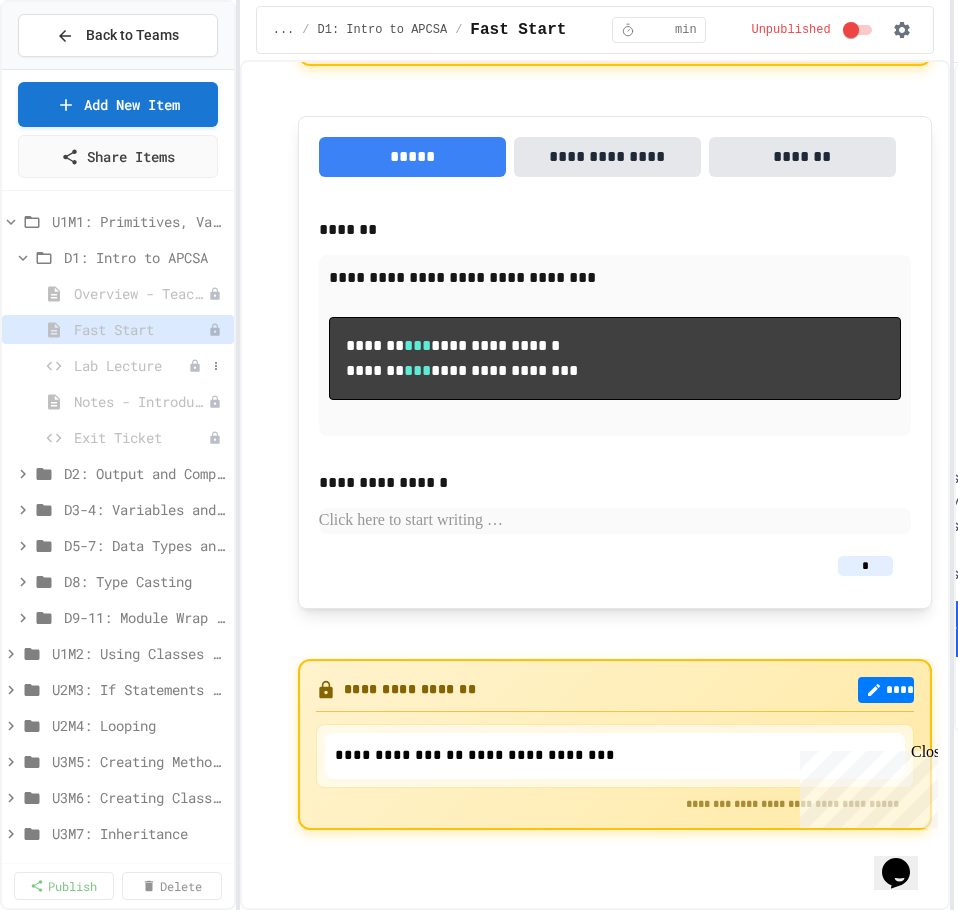 click on "Lab Lecture" at bounding box center (131, 365) 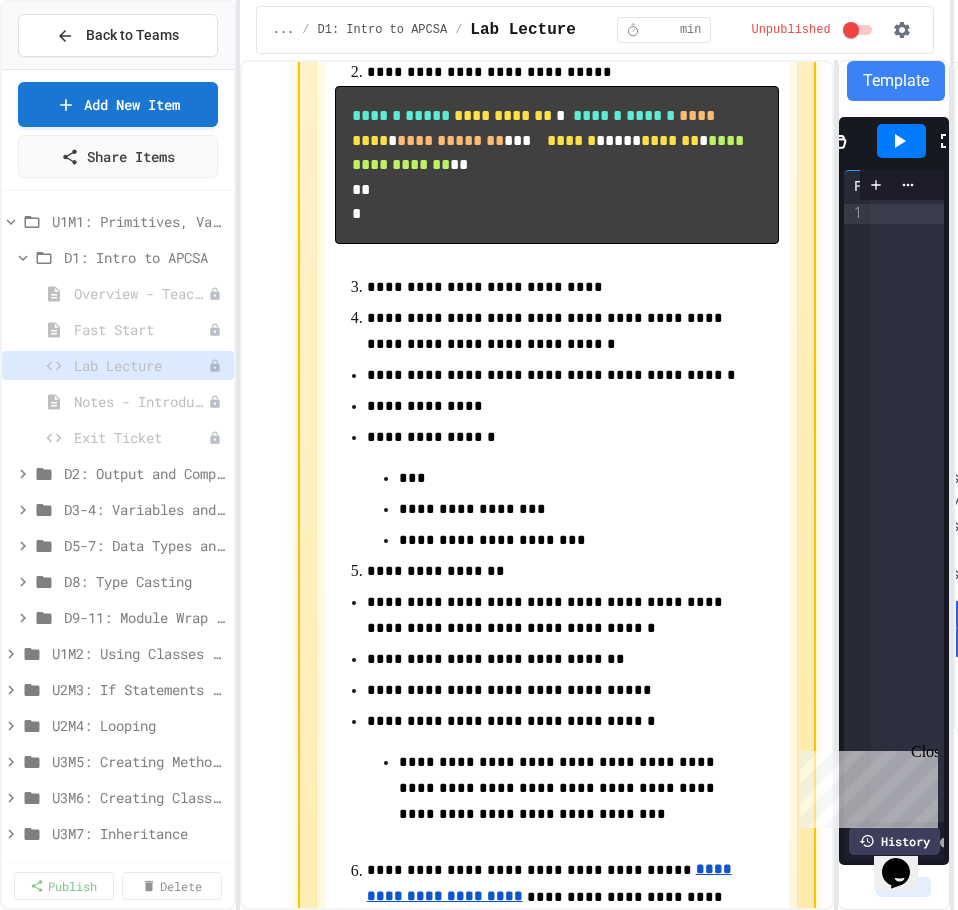 scroll, scrollTop: 300, scrollLeft: 0, axis: vertical 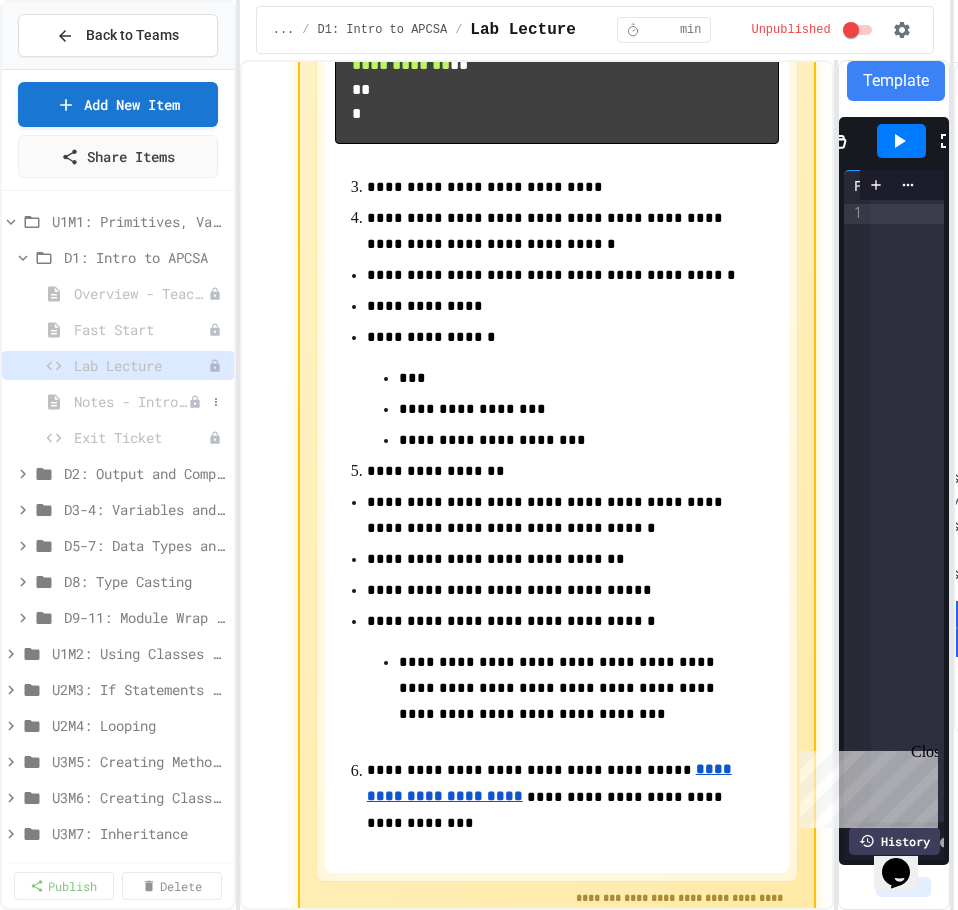 click on "Notes - Introduction to Java Programming" at bounding box center (131, 401) 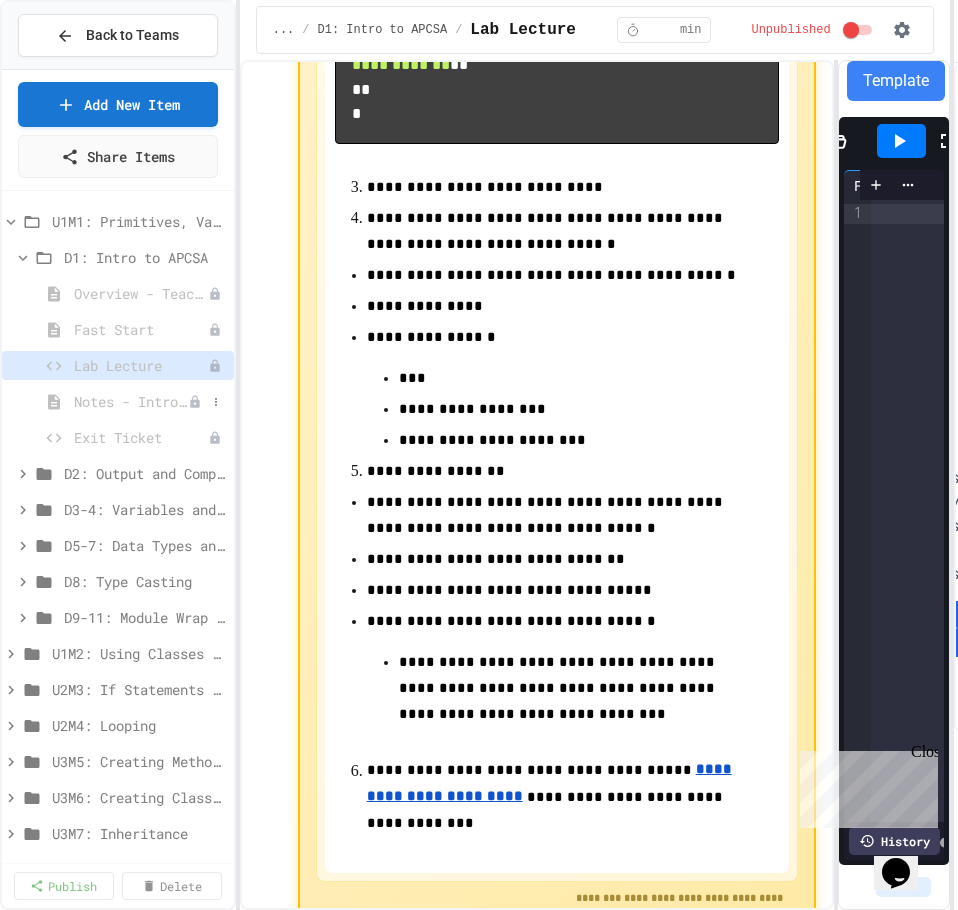 scroll, scrollTop: 0, scrollLeft: 0, axis: both 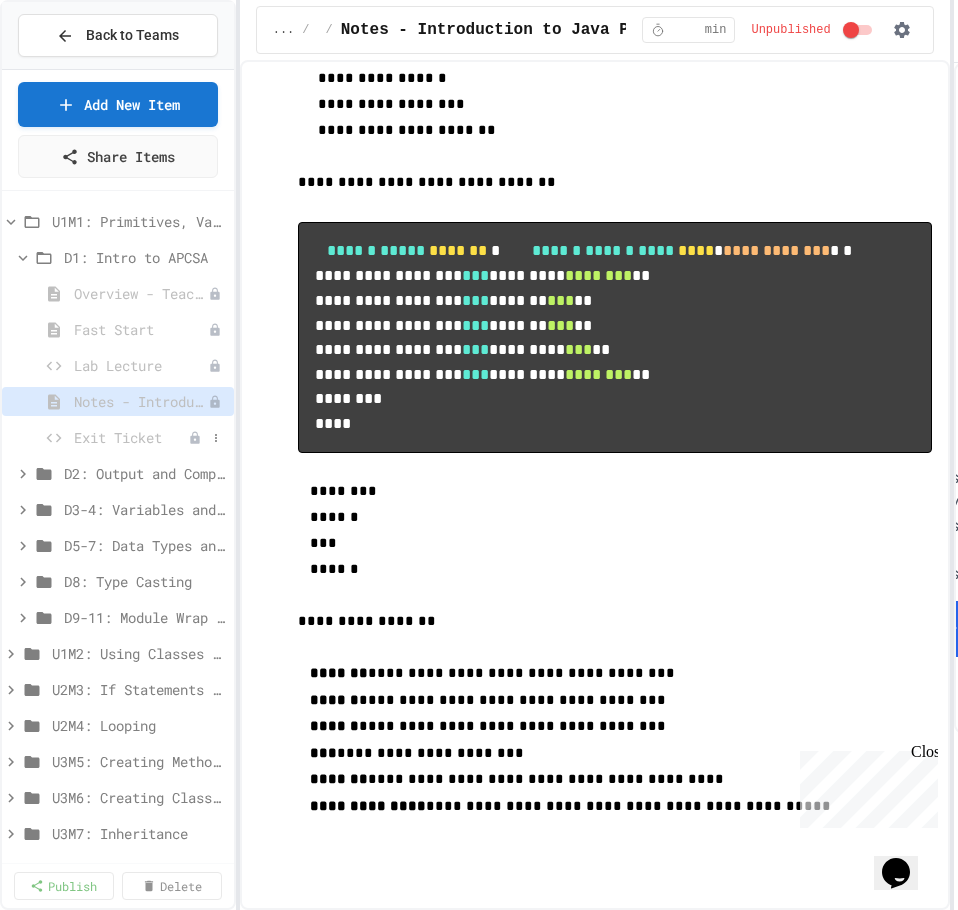 click on "Exit Ticket" at bounding box center [131, 437] 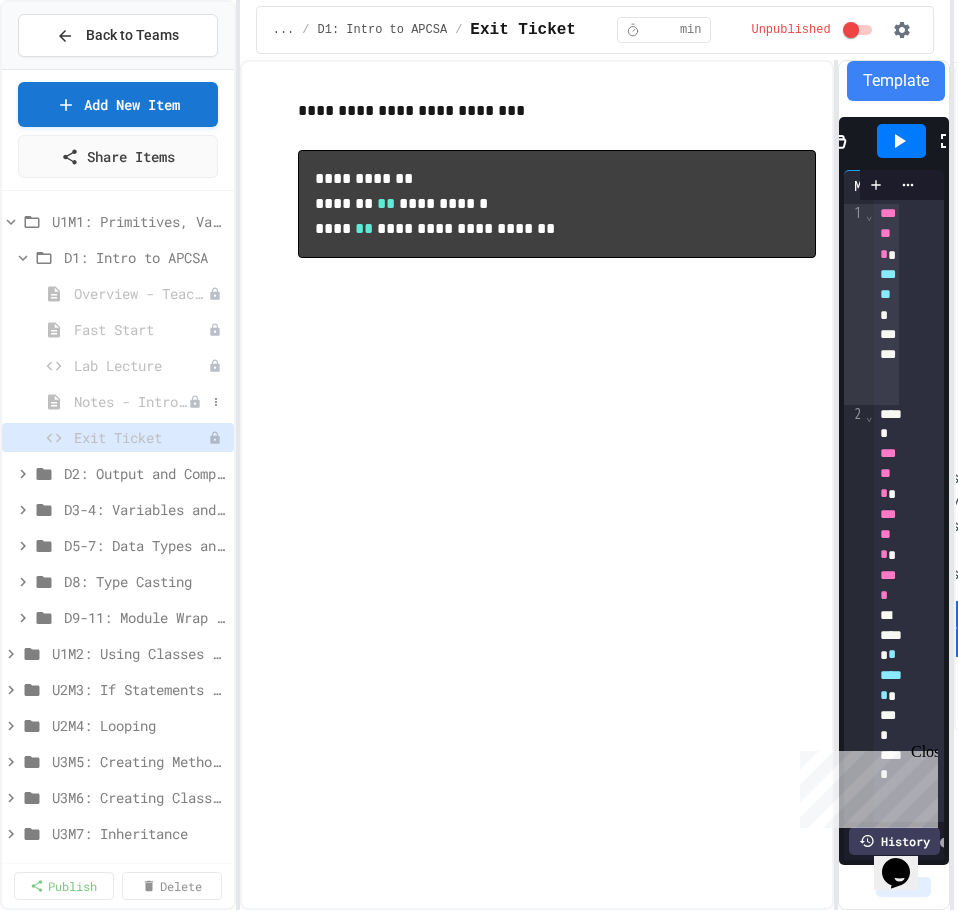 click on "Notes - Introduction to Java Programming" at bounding box center (131, 401) 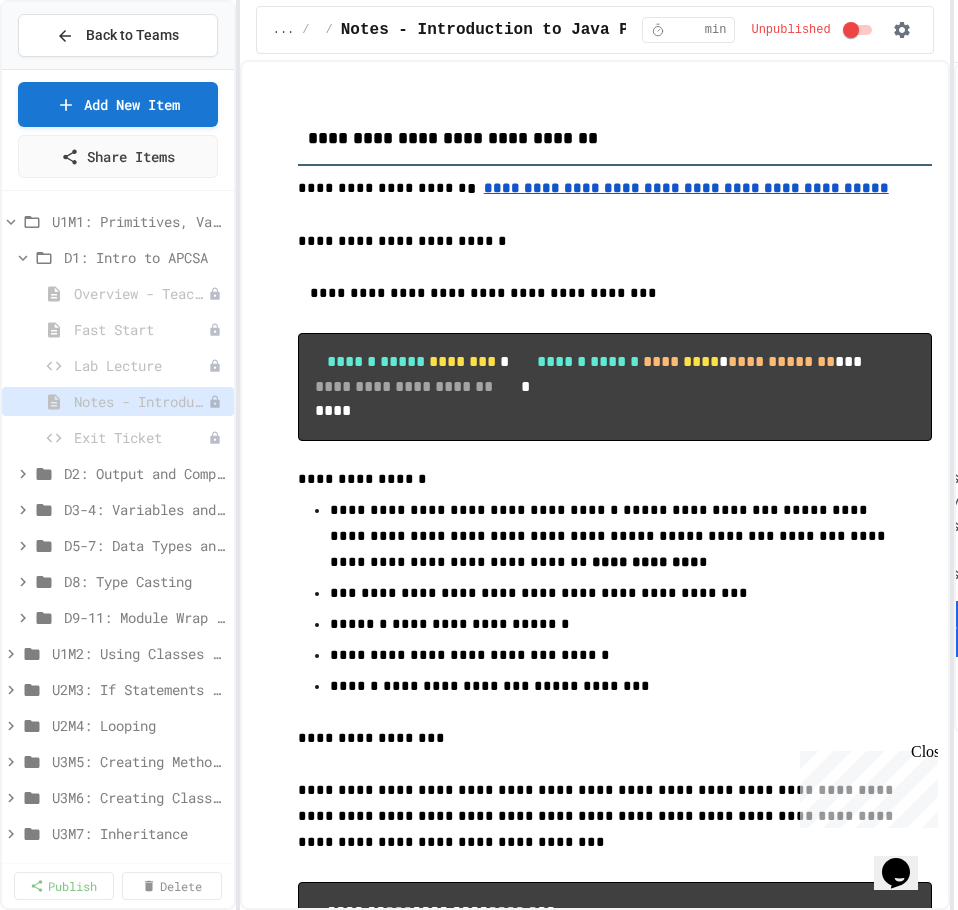 scroll, scrollTop: 0, scrollLeft: 0, axis: both 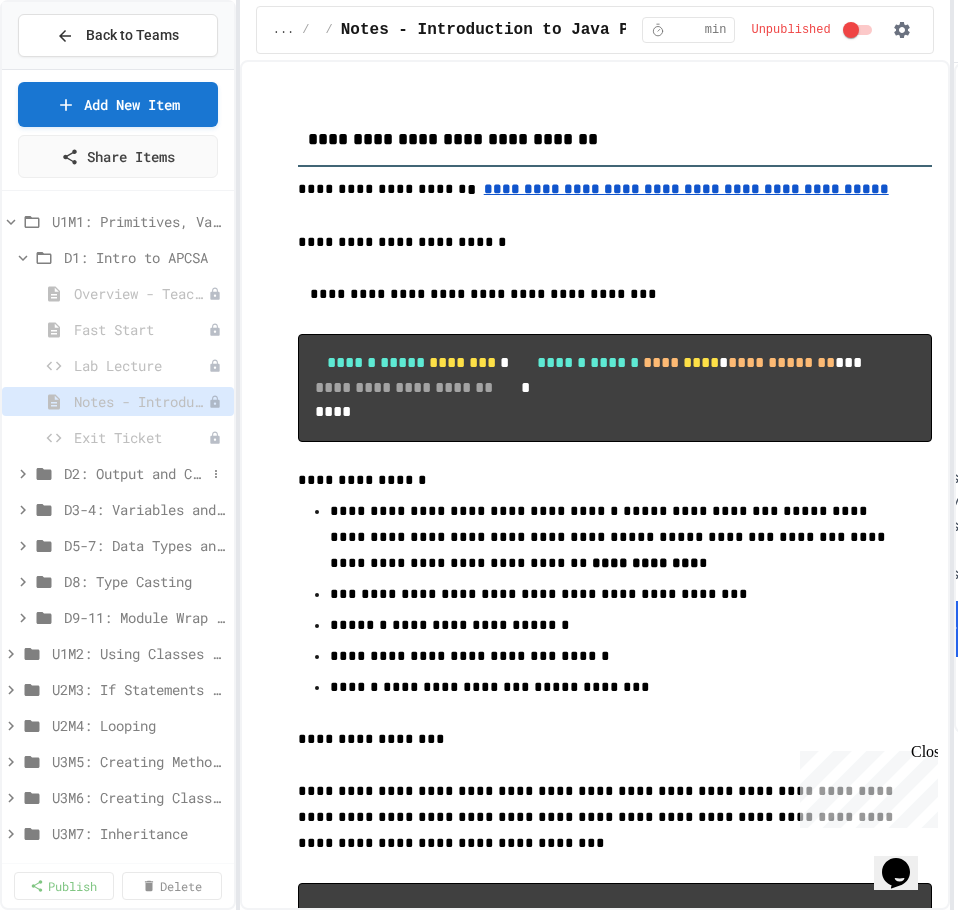 click 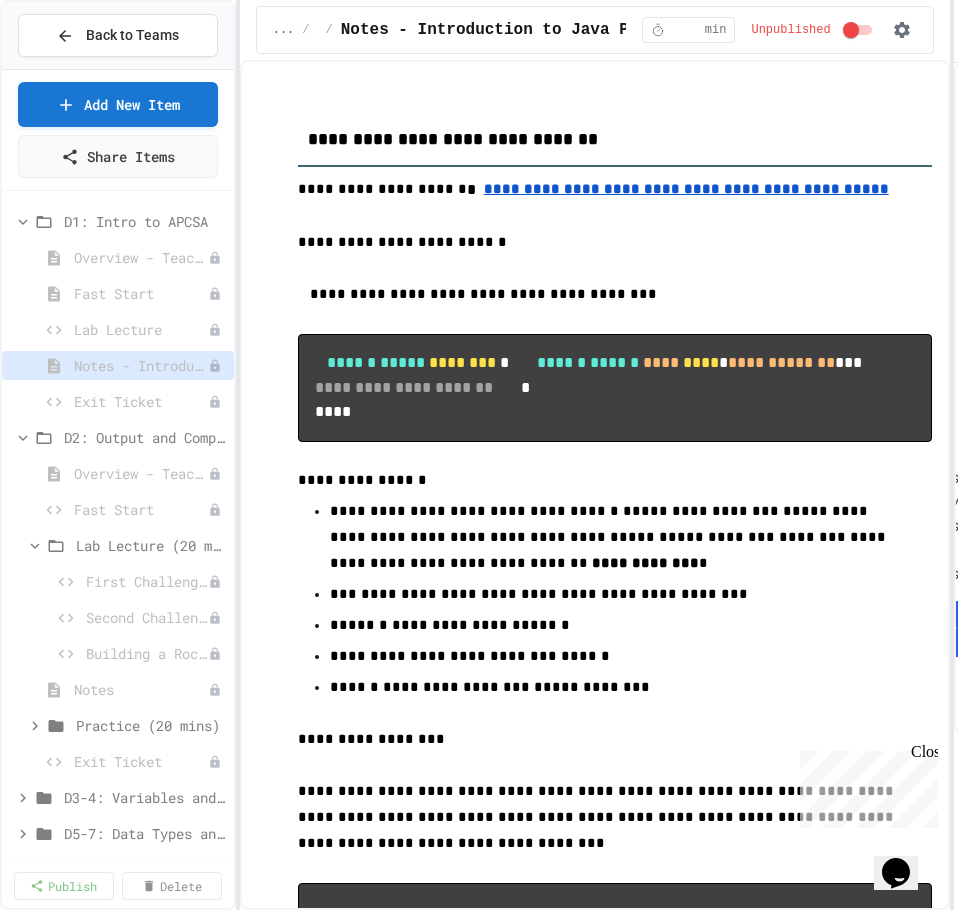 scroll, scrollTop: 0, scrollLeft: 0, axis: both 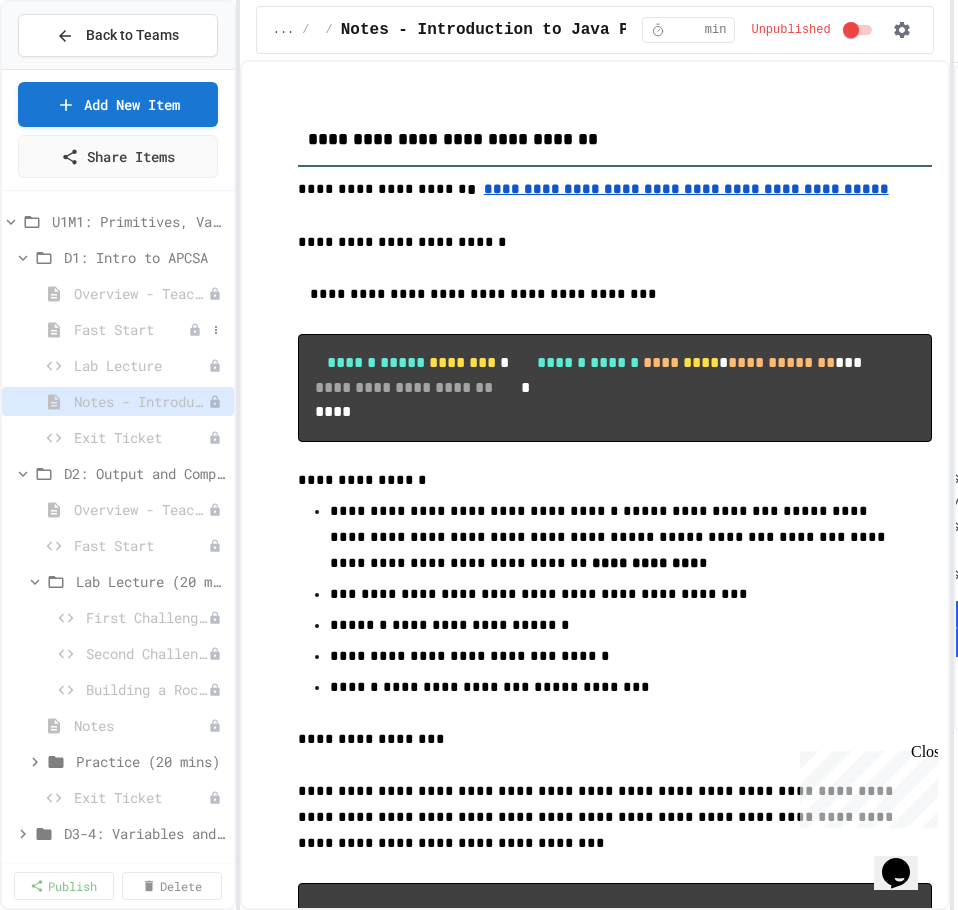 click on "Fast Start" at bounding box center [131, 329] 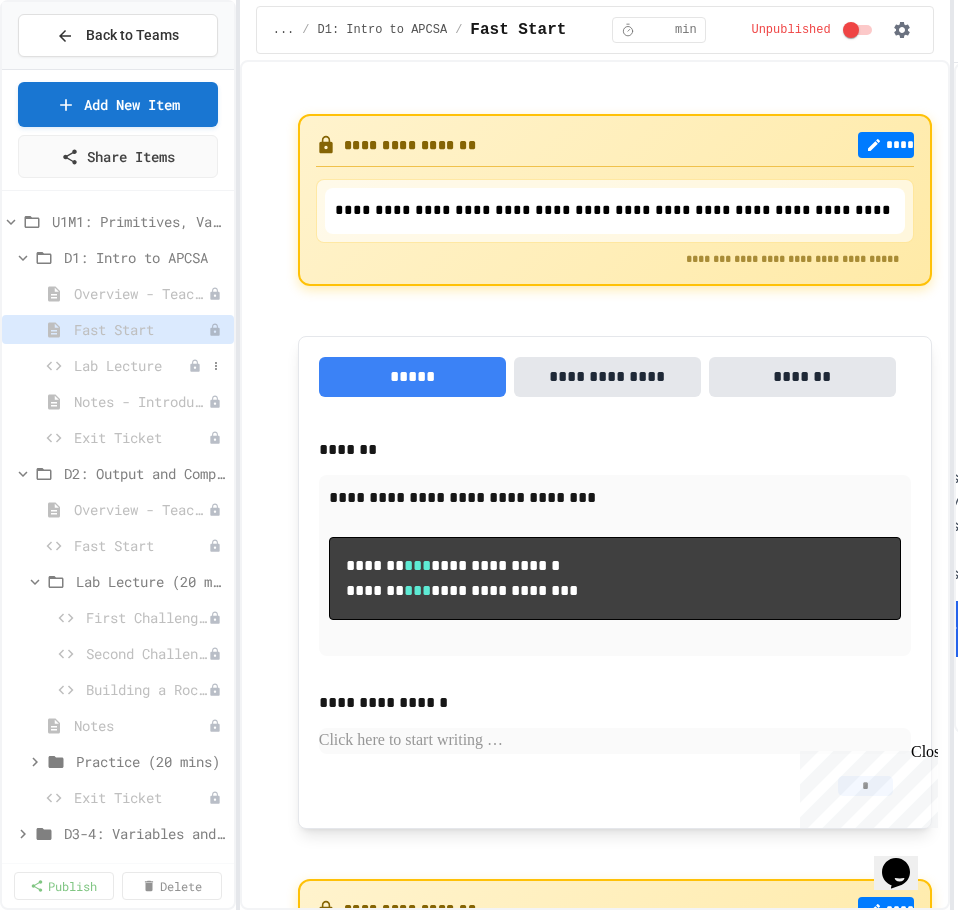 click on "Lab Lecture" at bounding box center (131, 365) 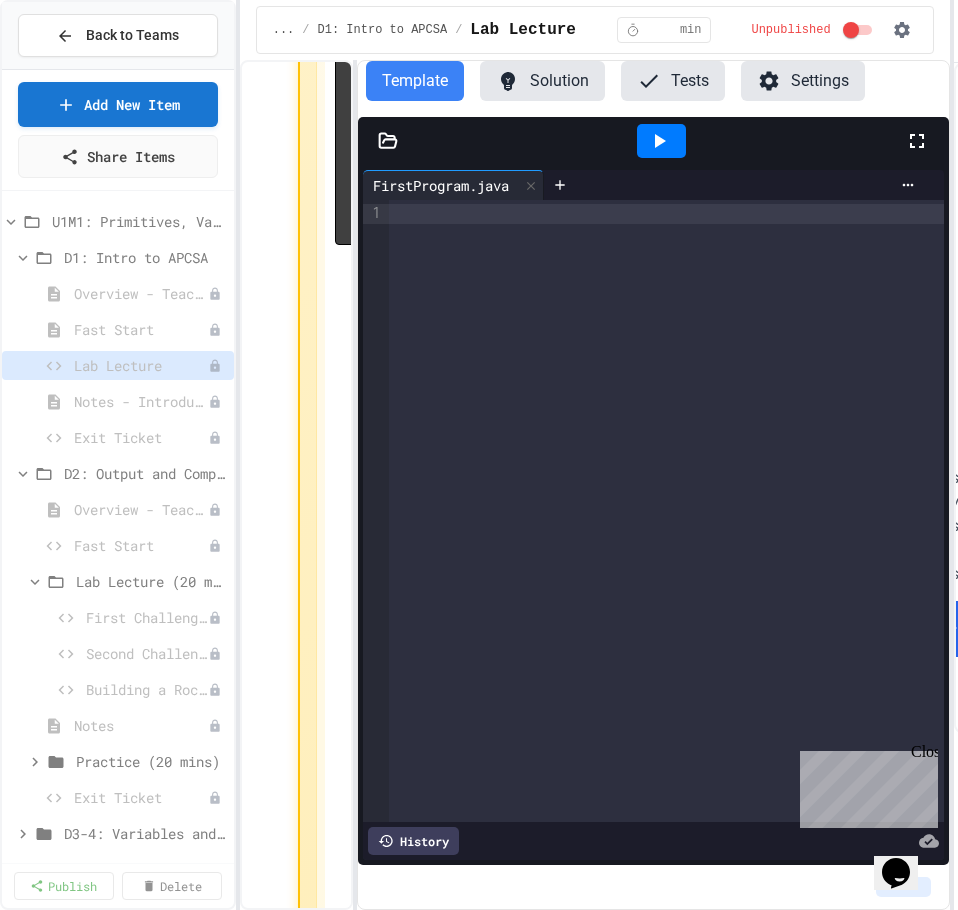 scroll, scrollTop: 615, scrollLeft: 0, axis: vertical 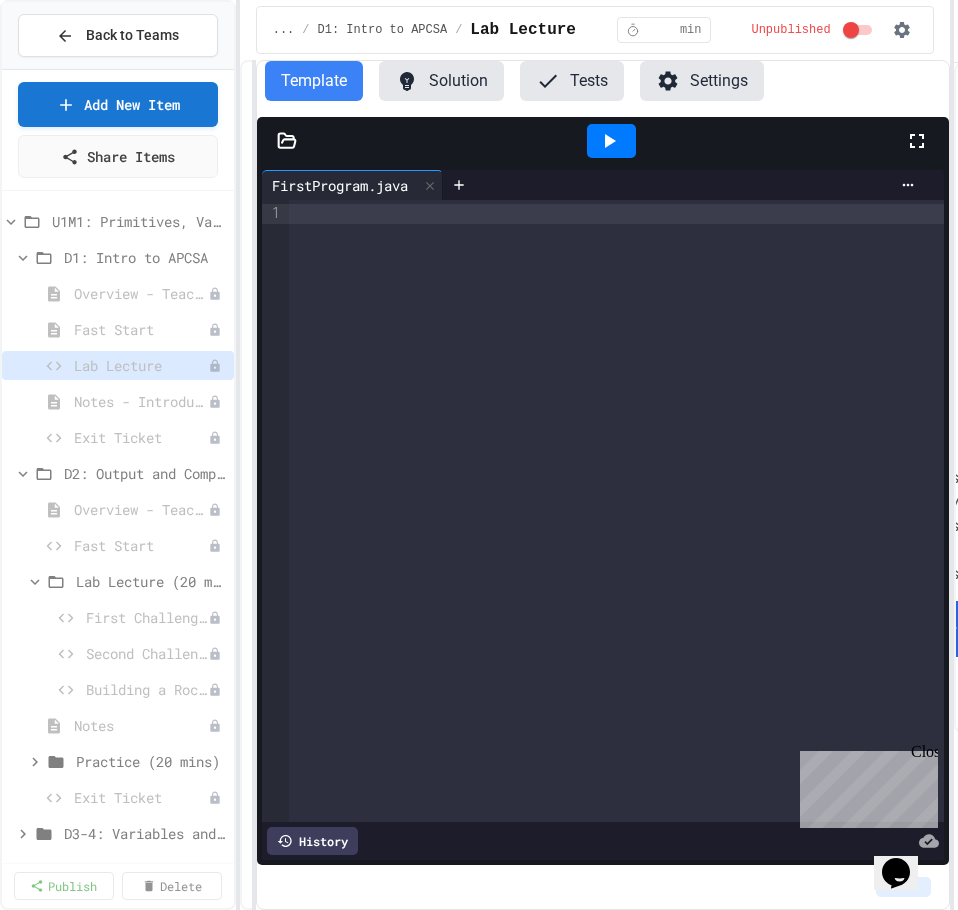 click on "**********" at bounding box center [595, 485] 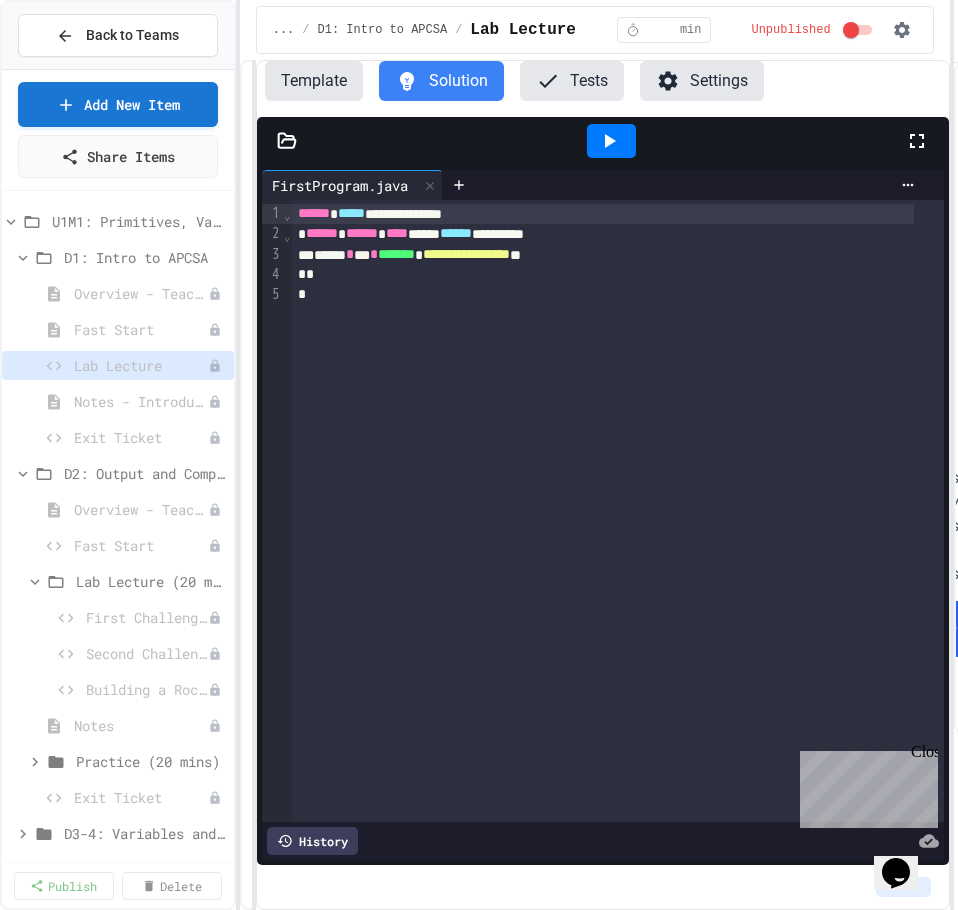 click on "Tests" at bounding box center [572, 81] 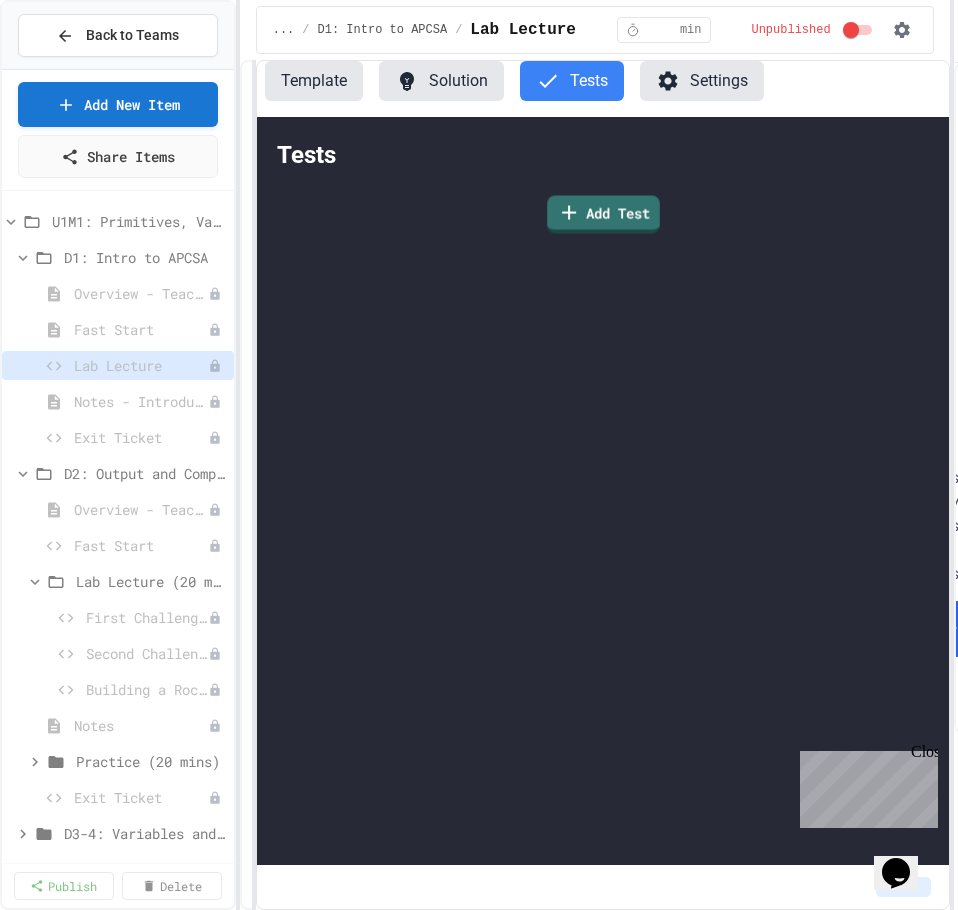click on "Template Solution Tests Settings" at bounding box center (602, 89) 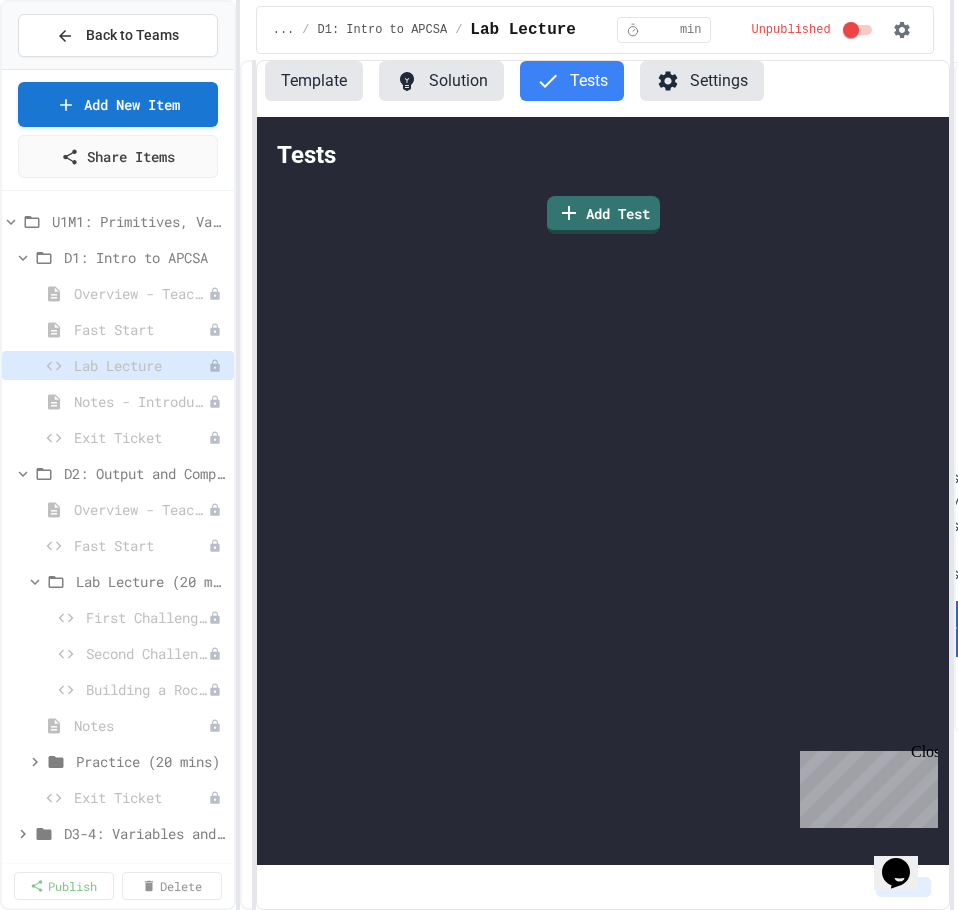 click on "Settings" at bounding box center [702, 81] 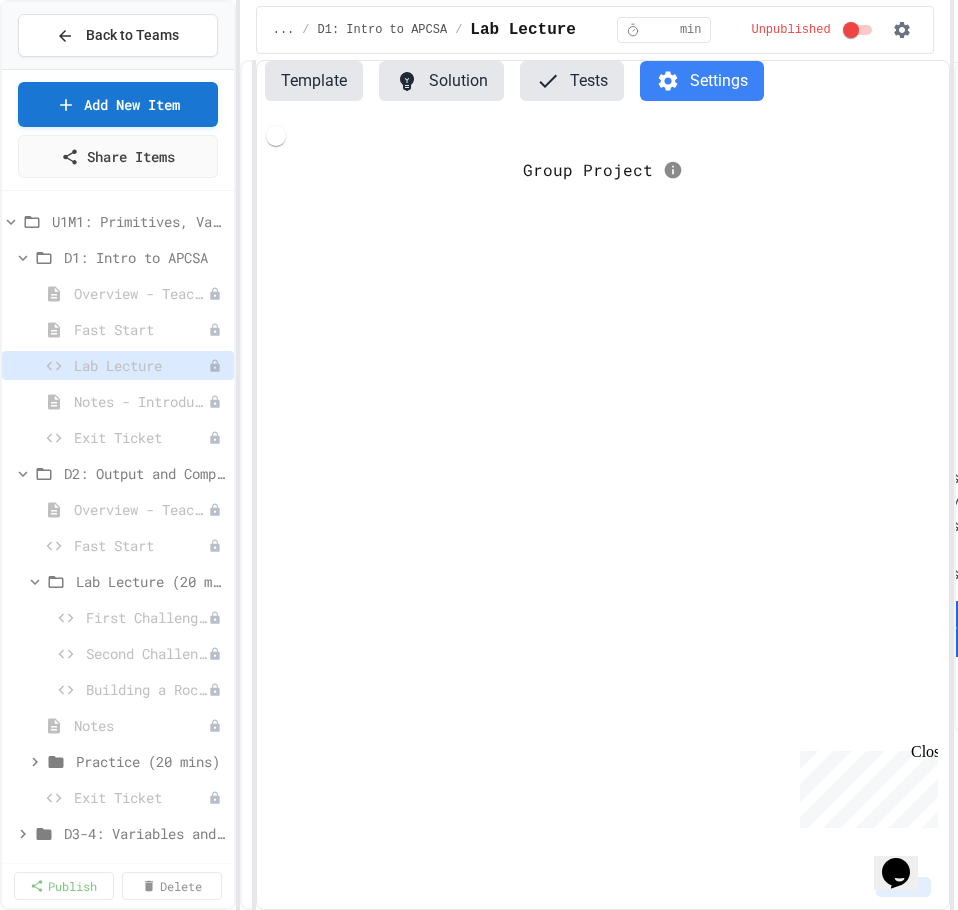 click on "Template" at bounding box center (314, 81) 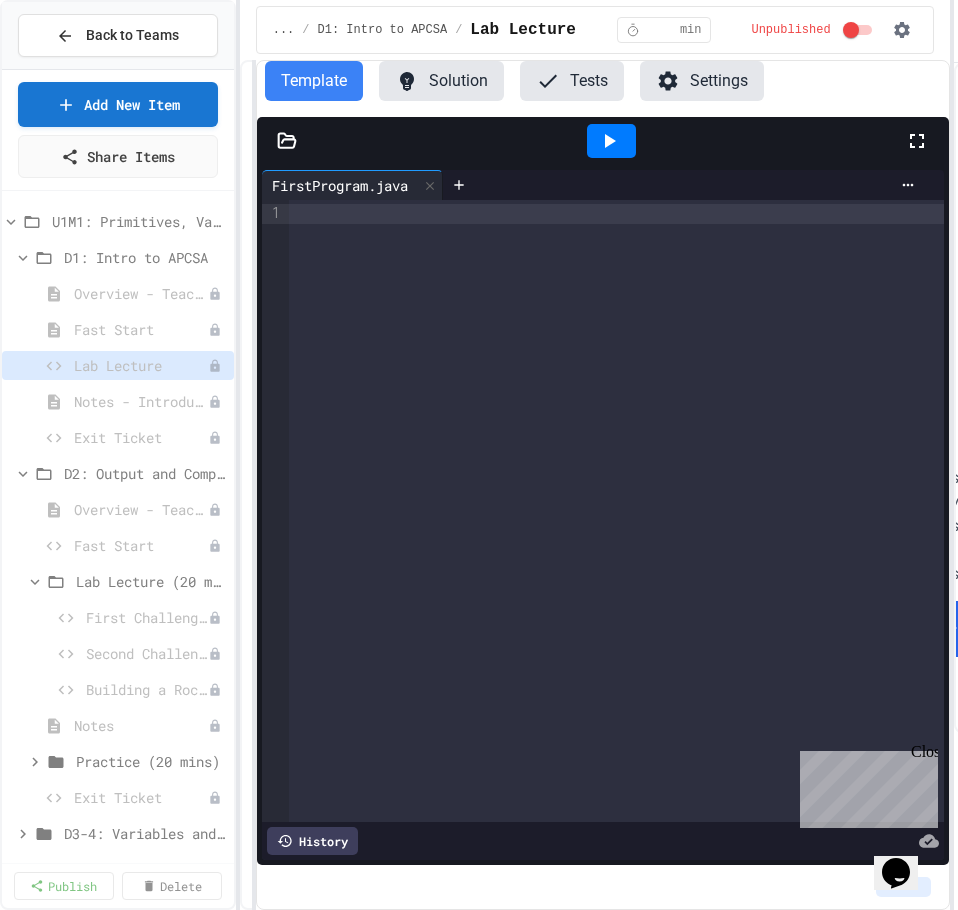 click on "Template Solution Tests Settings" at bounding box center (602, 89) 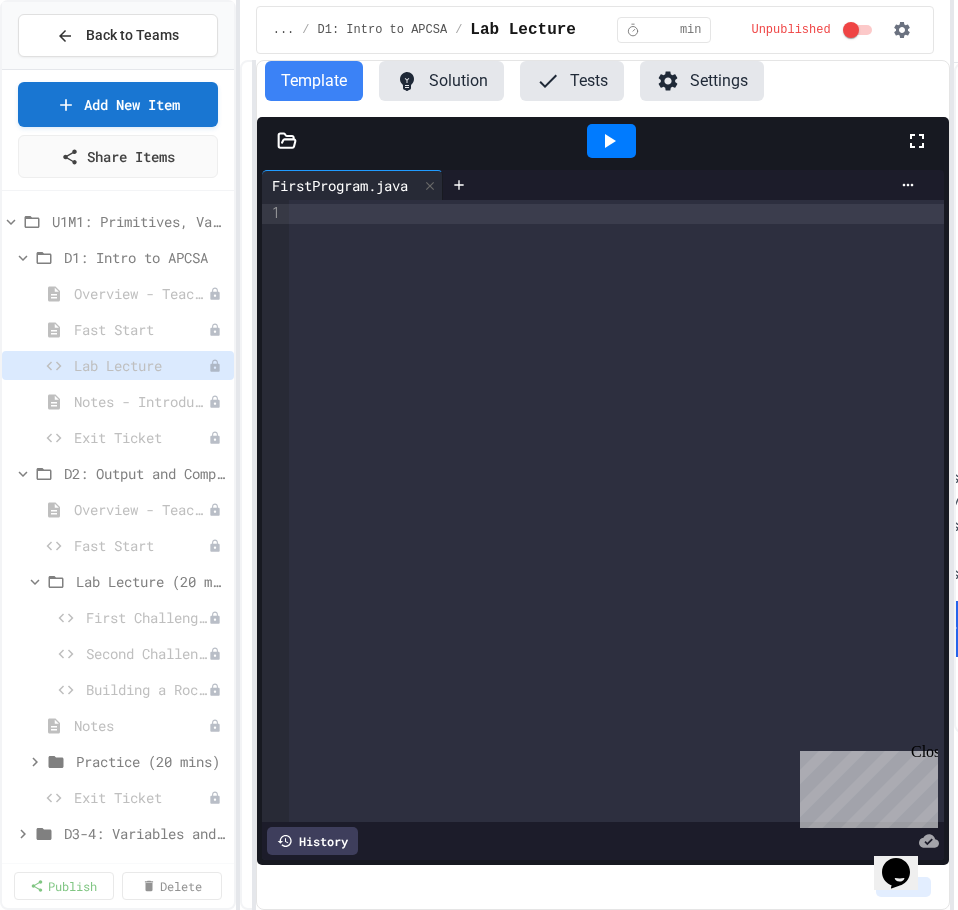click on "Solution" at bounding box center [441, 81] 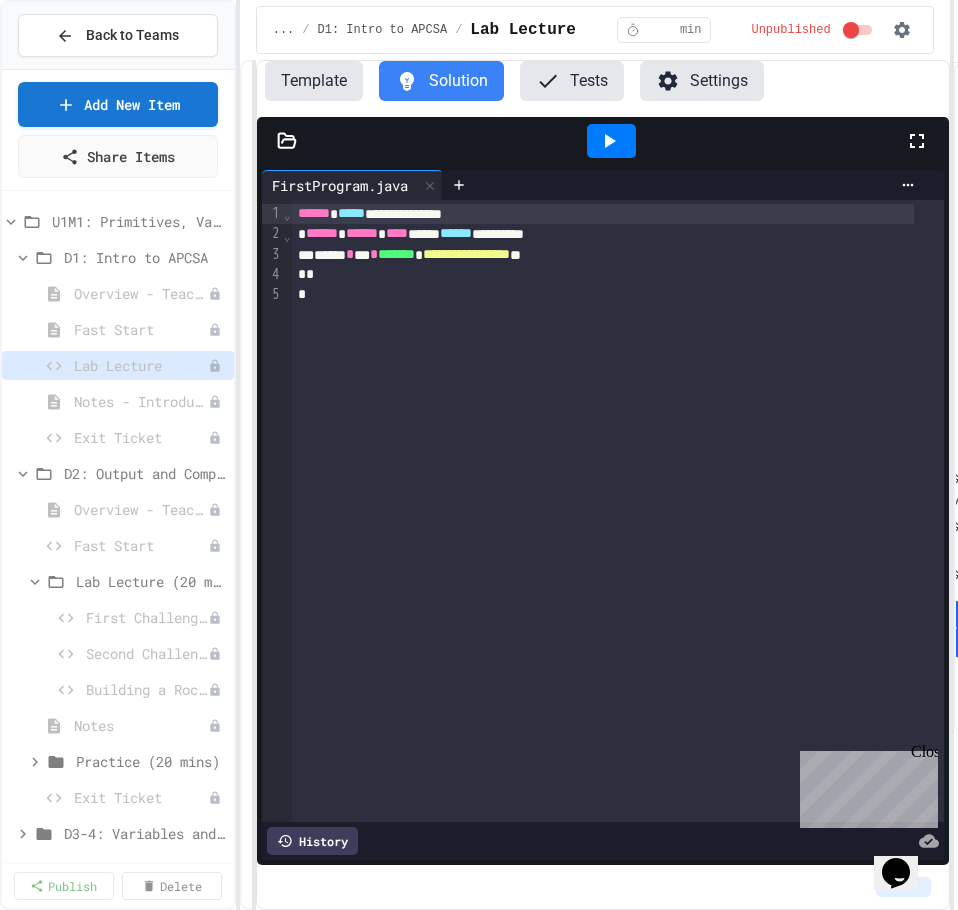 click on "Template" at bounding box center [314, 81] 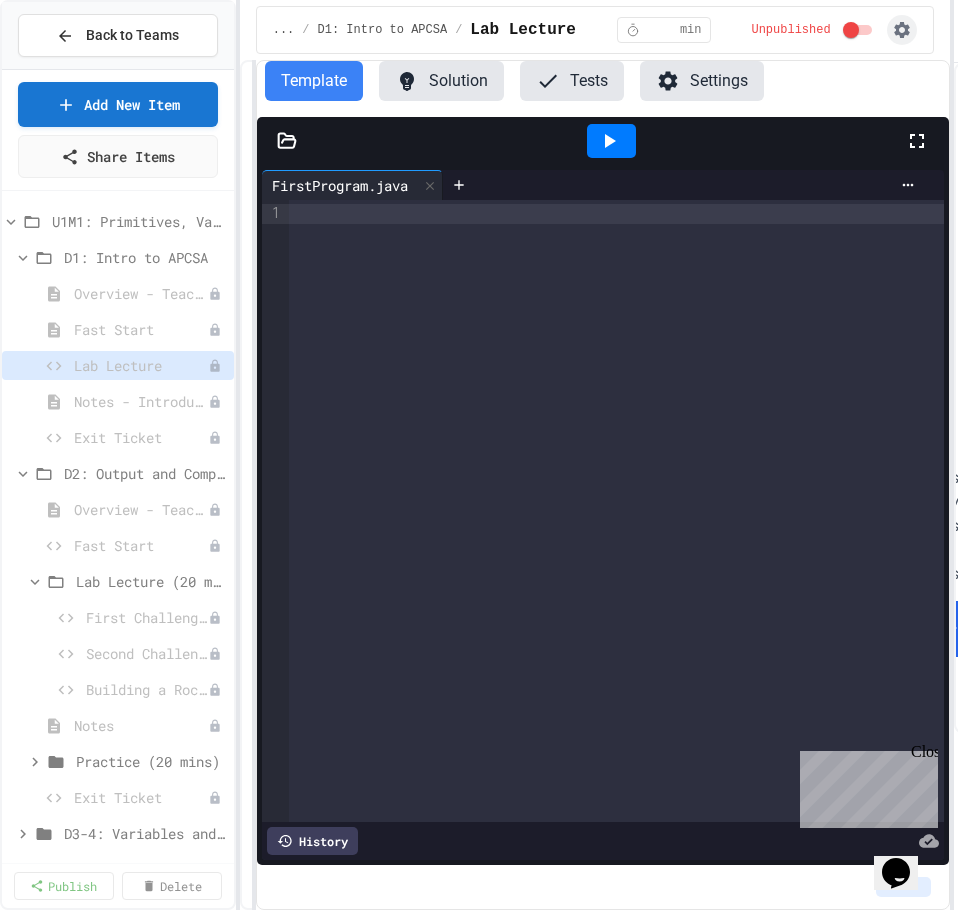 click 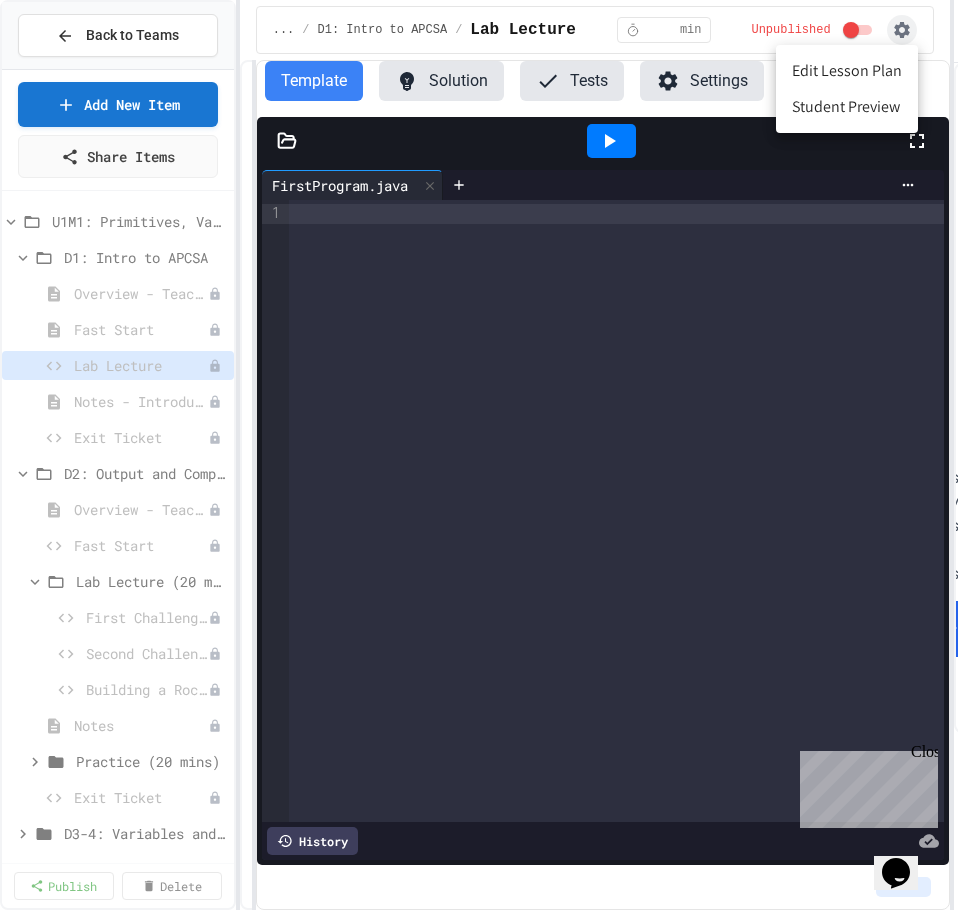 click at bounding box center (479, 455) 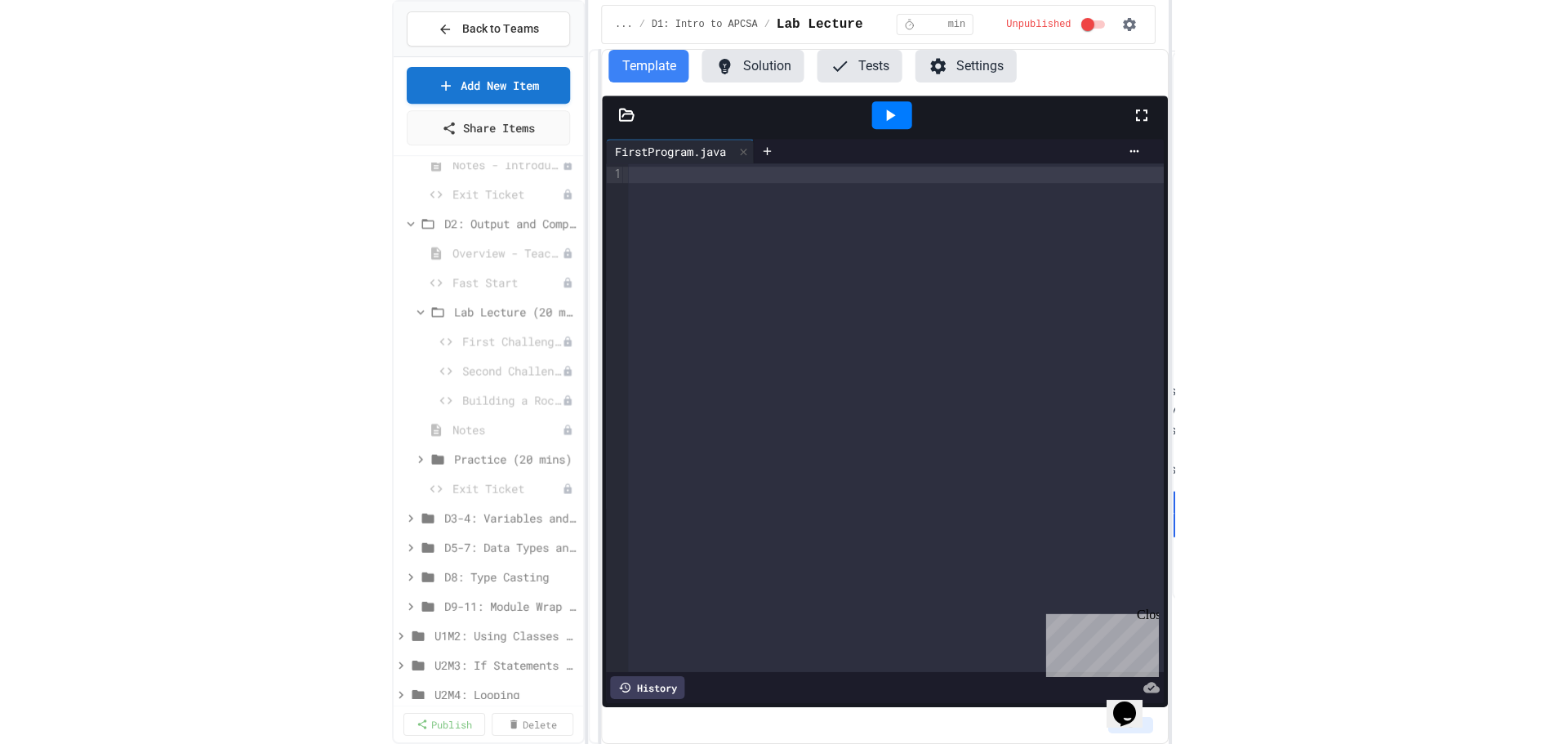 scroll, scrollTop: 0, scrollLeft: 0, axis: both 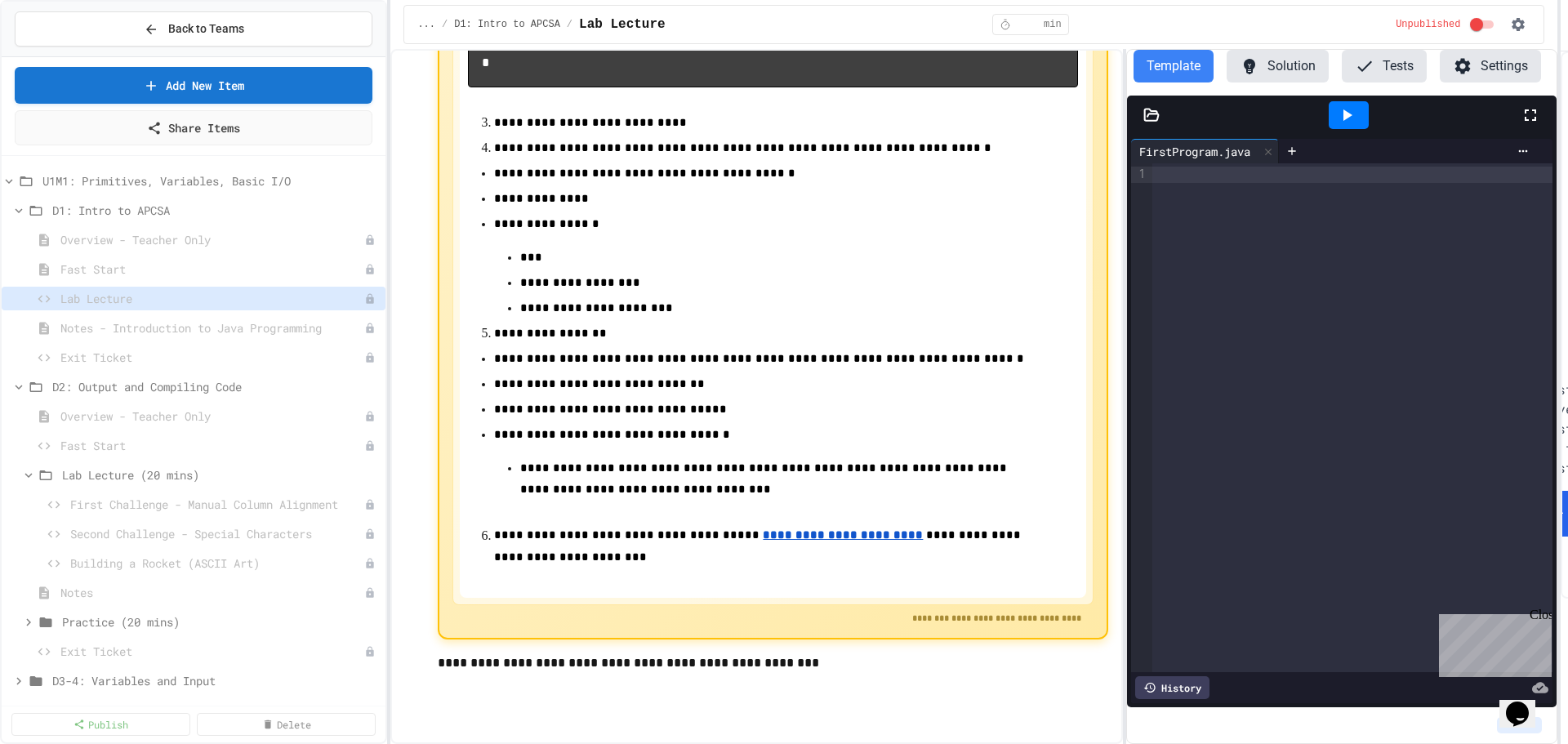 click on "**********" at bounding box center [973, 396] 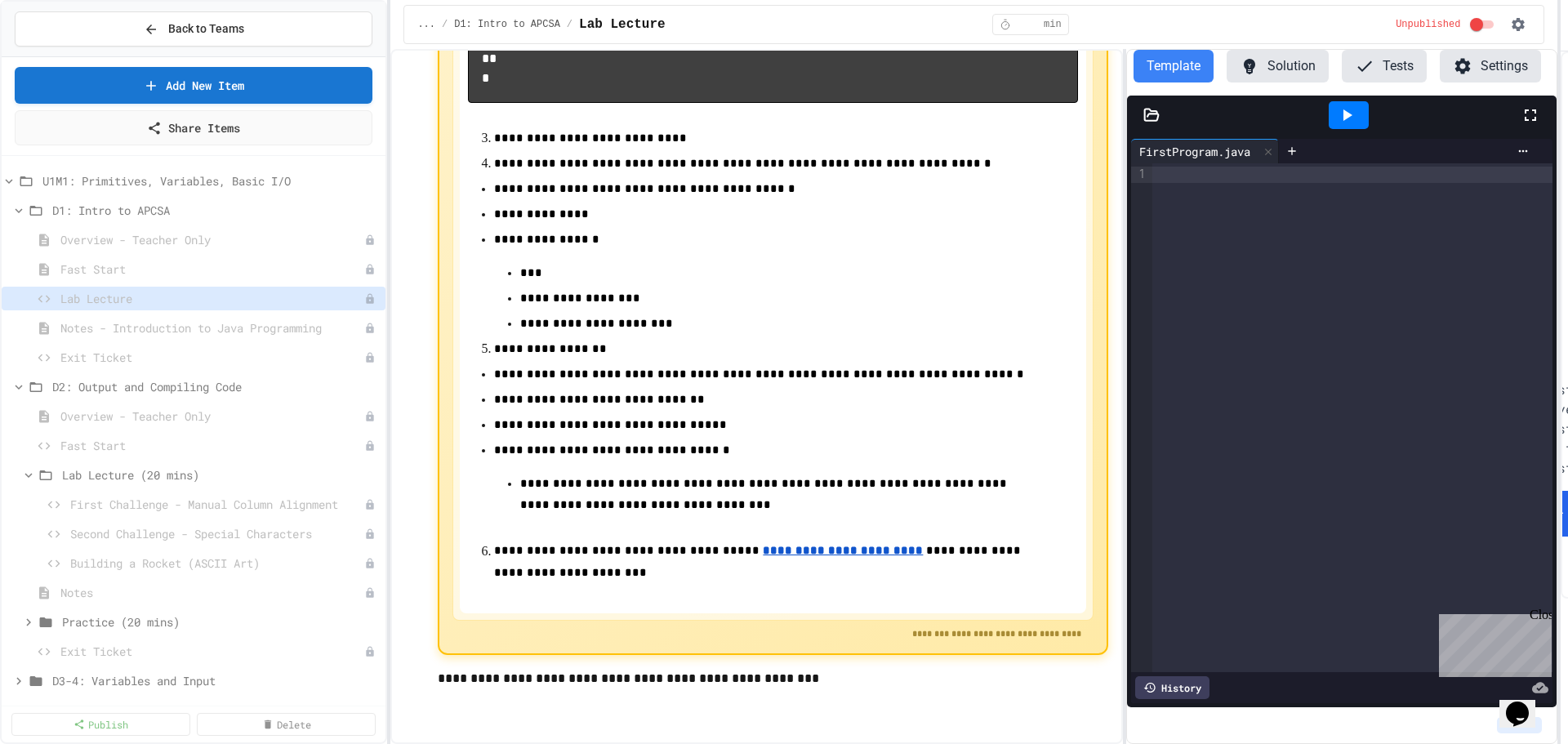 scroll, scrollTop: 255, scrollLeft: 0, axis: vertical 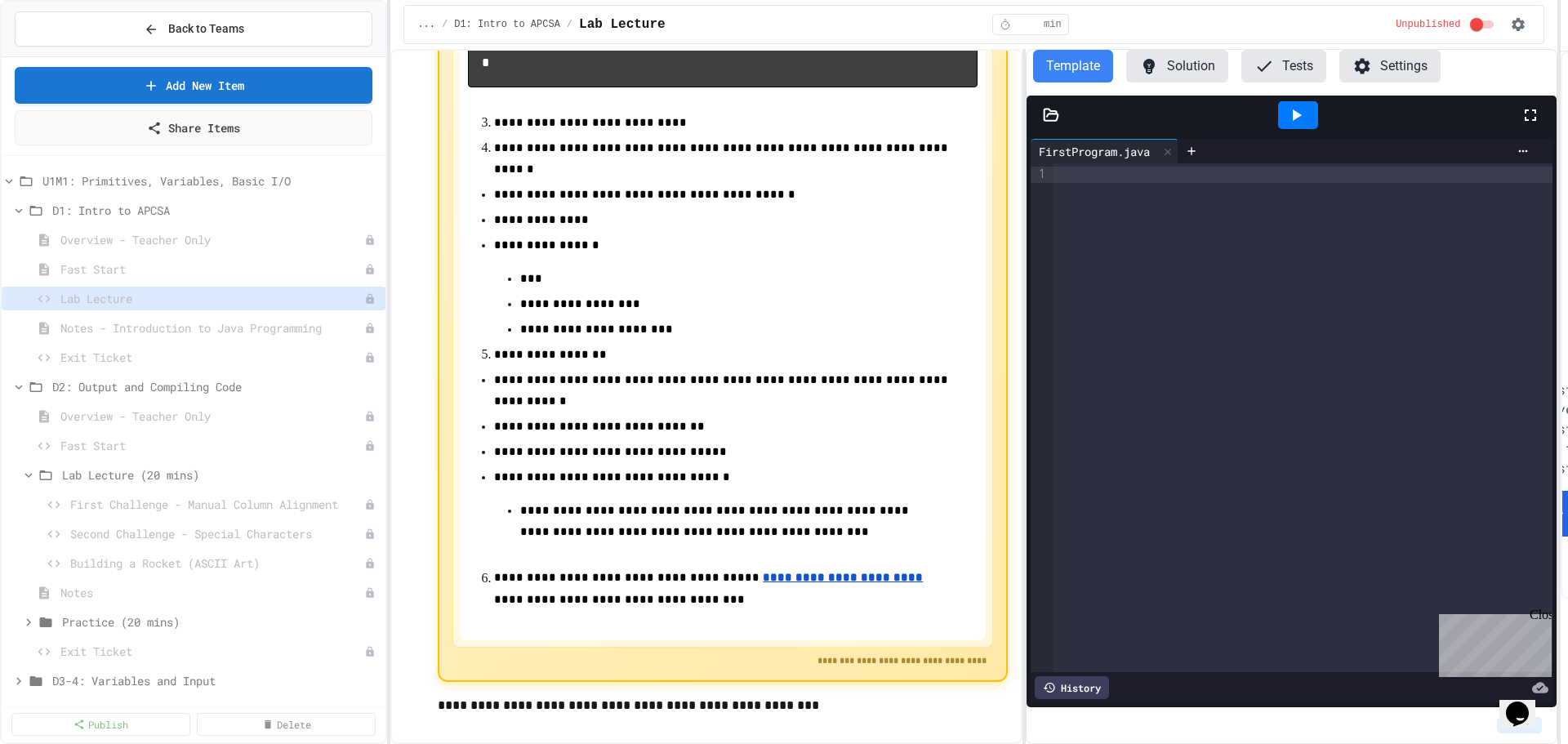 click on "**********" at bounding box center (973, 396) 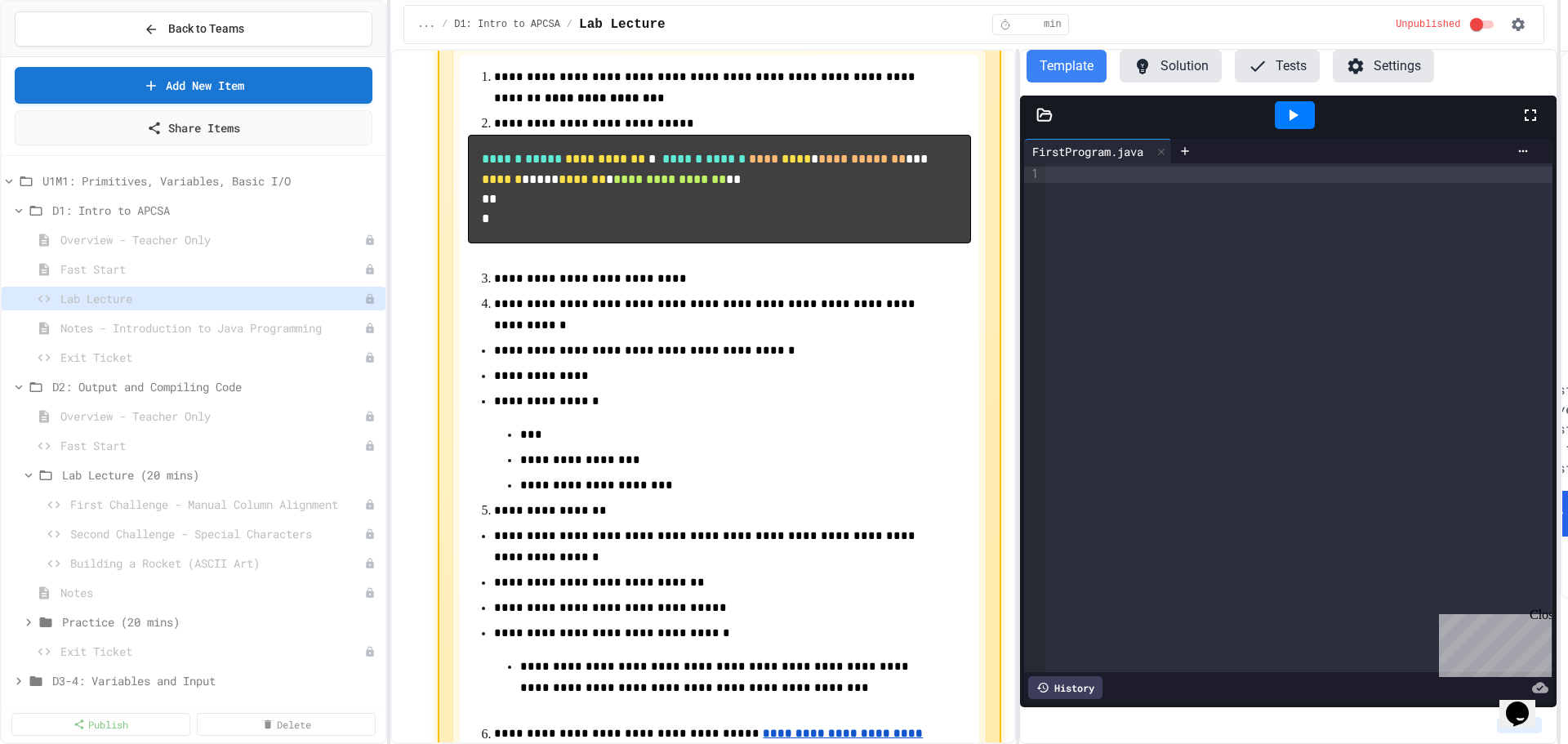 scroll, scrollTop: 0, scrollLeft: 0, axis: both 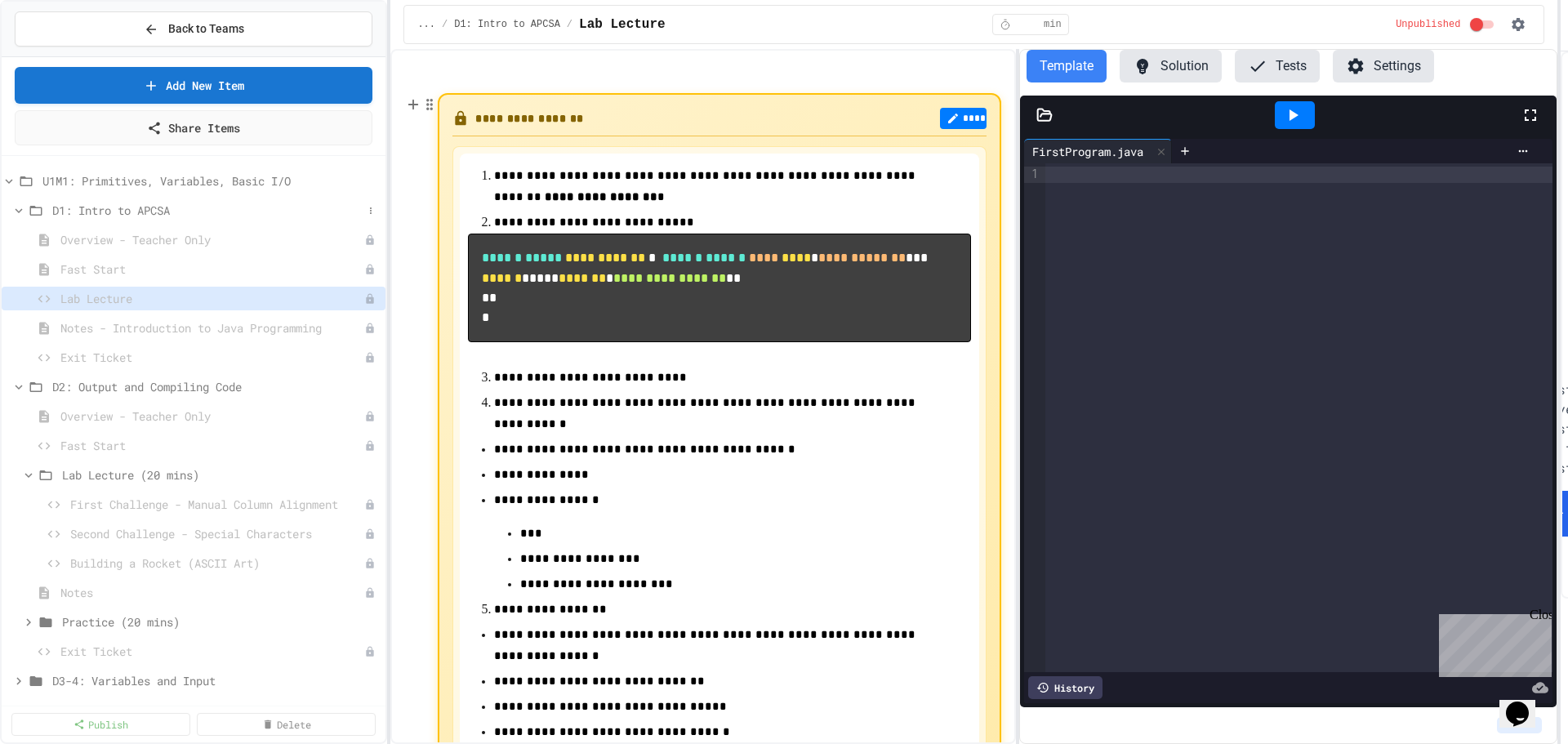 click 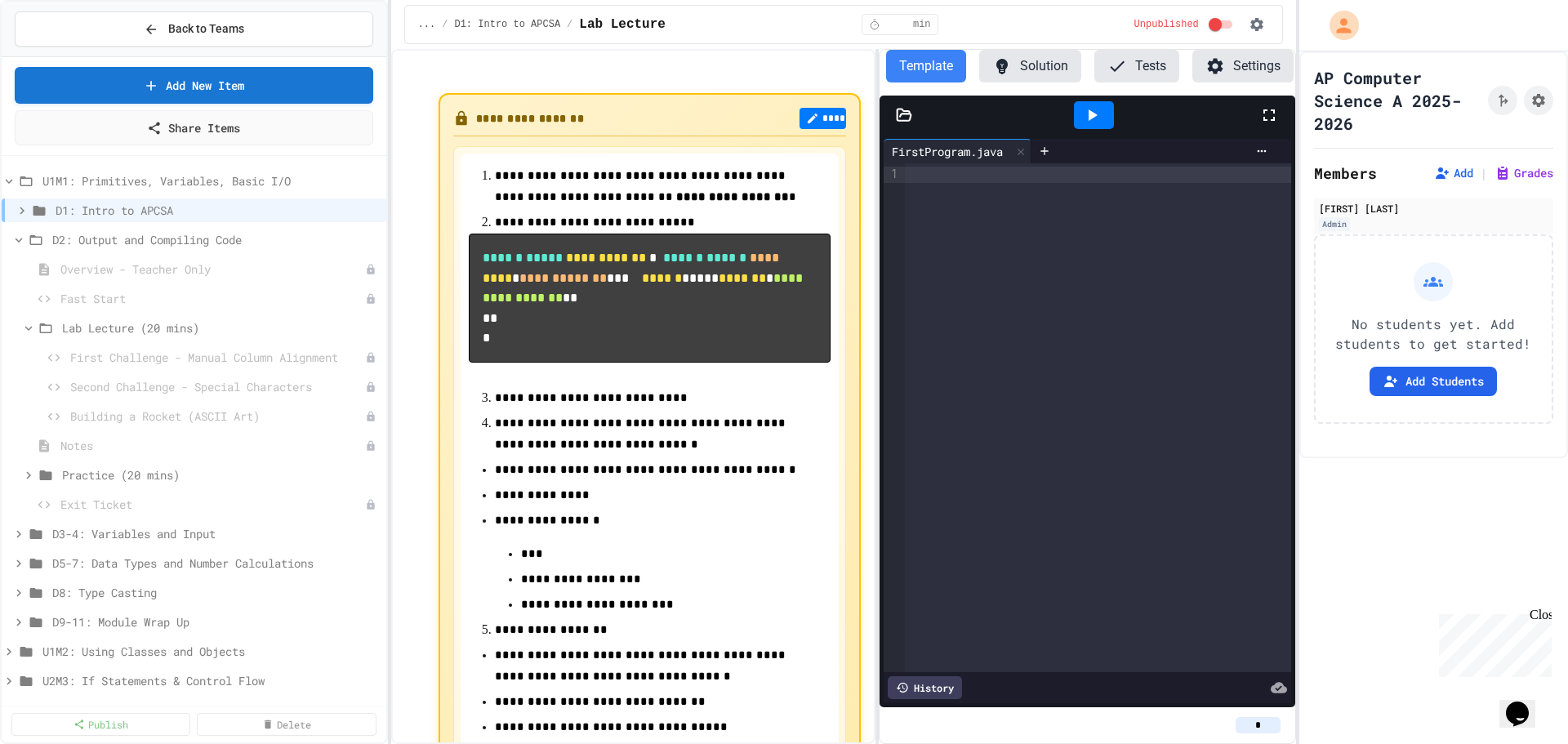 click on "**********" at bounding box center (784, 372) 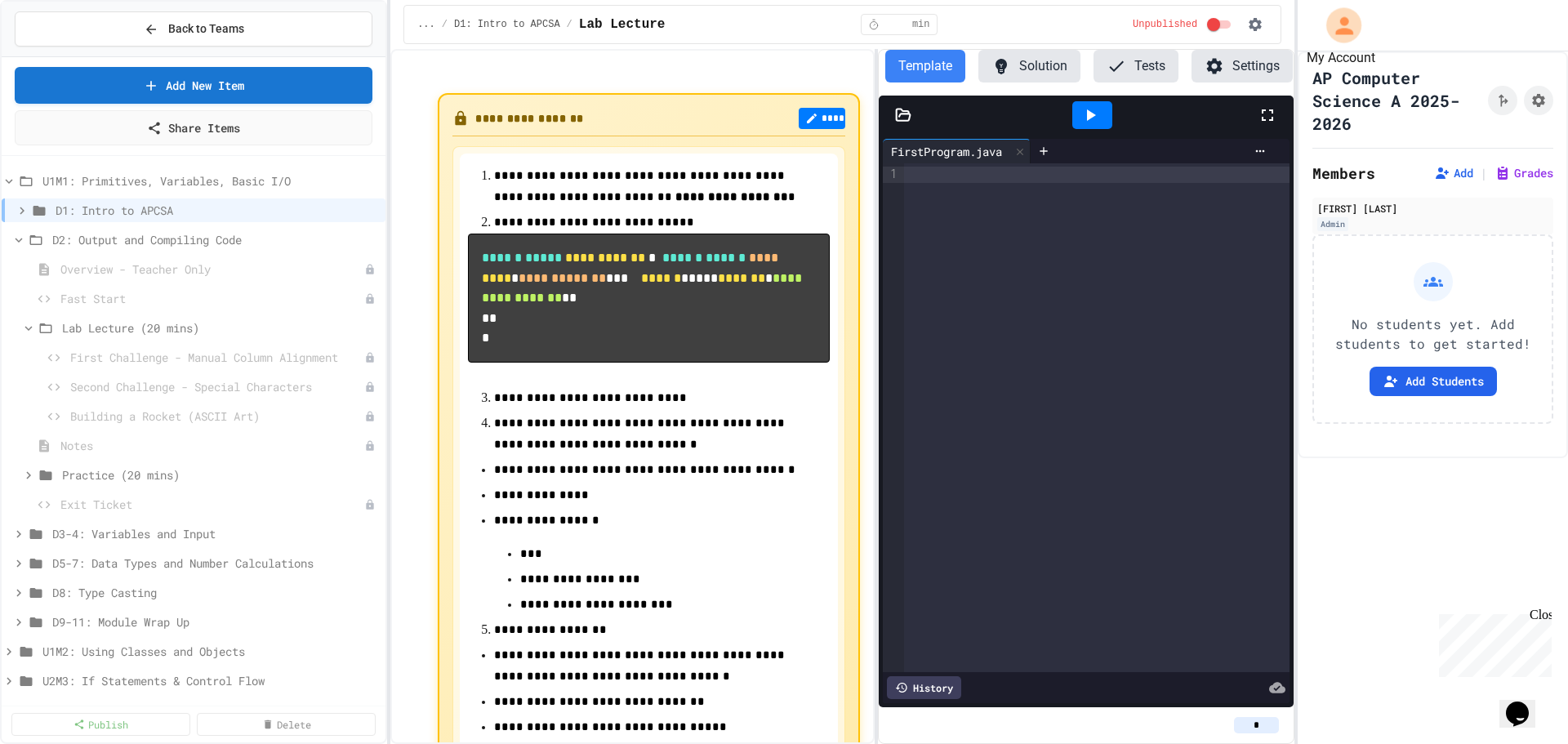 click 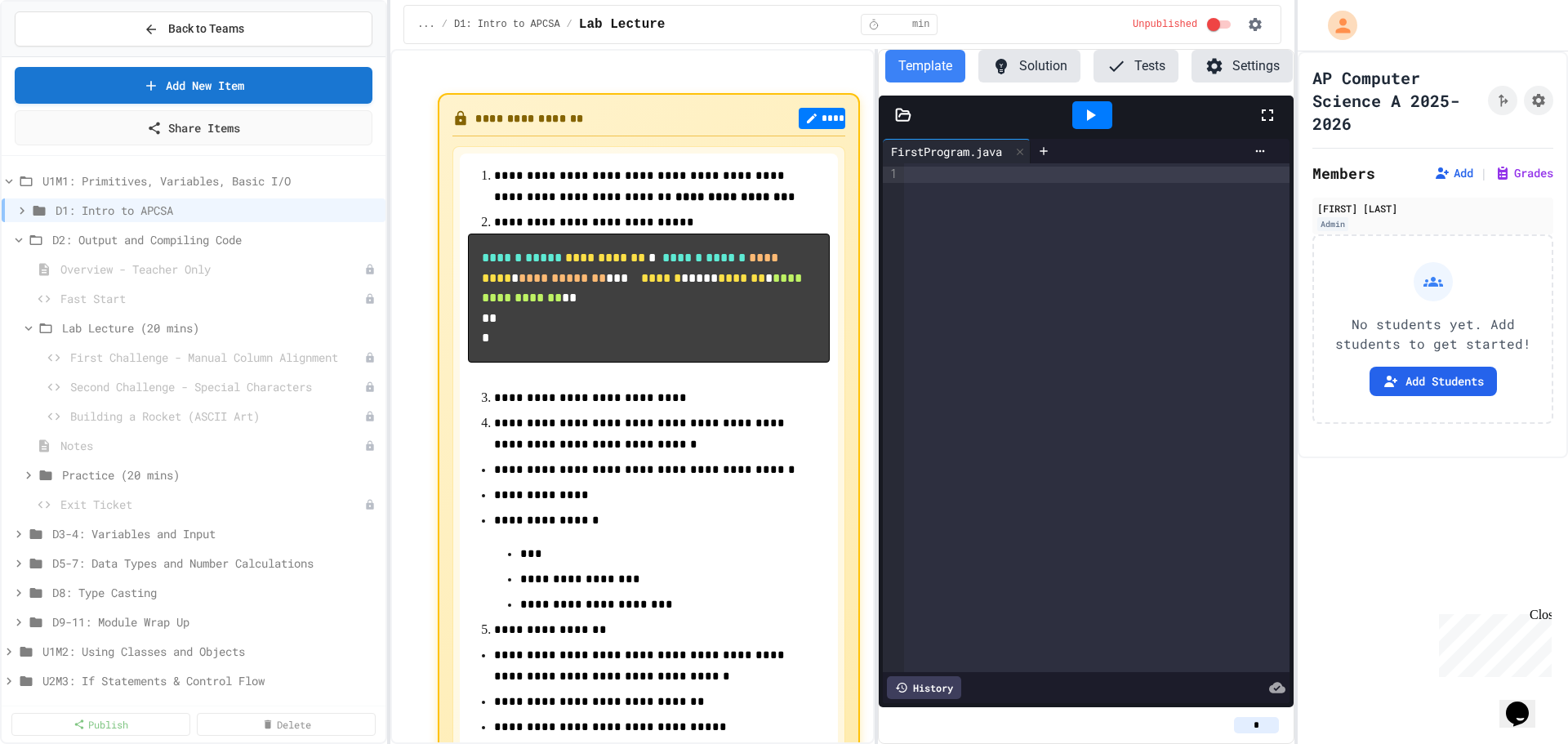 click at bounding box center [784, 372] 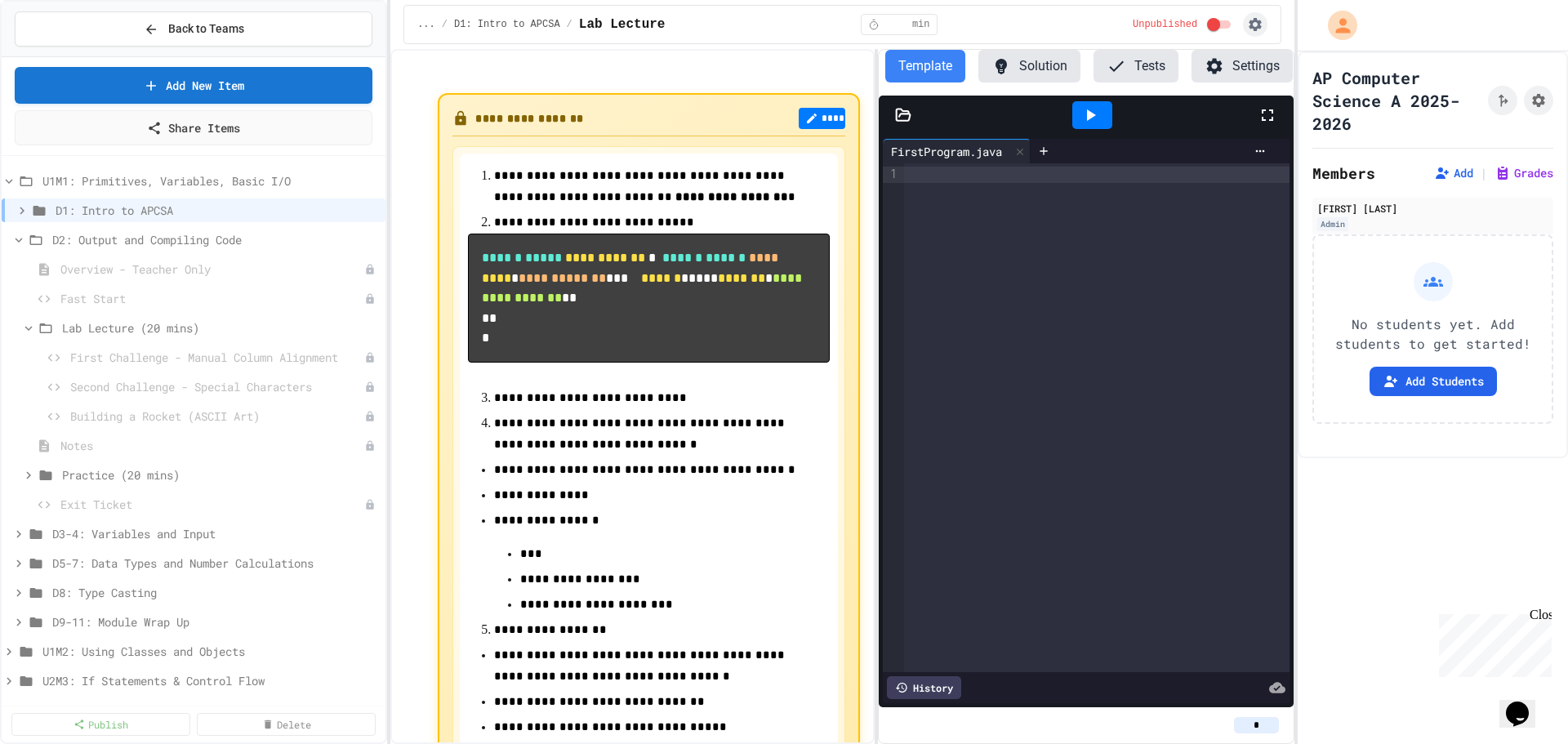 click 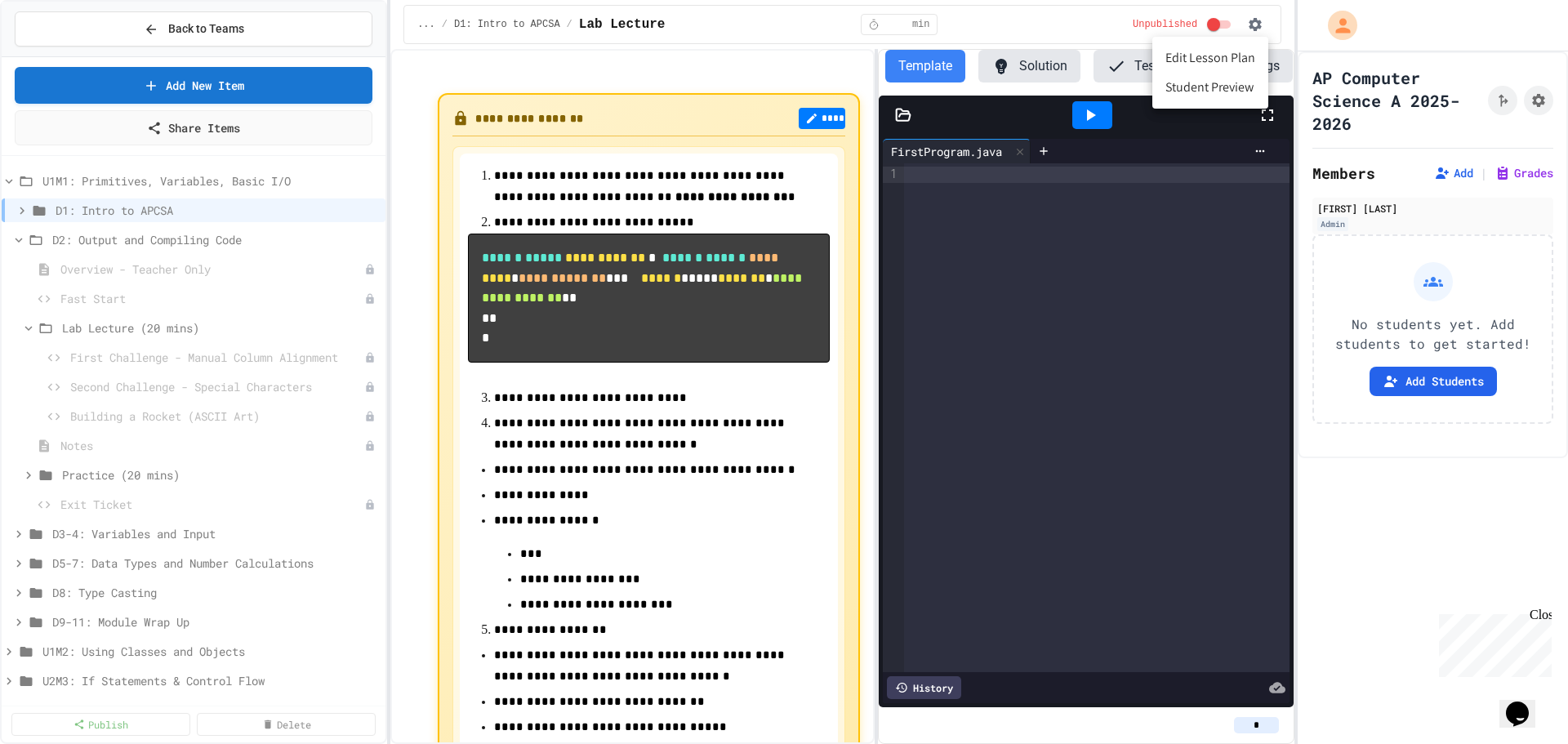click on "Student Preview" at bounding box center (1210, 87) 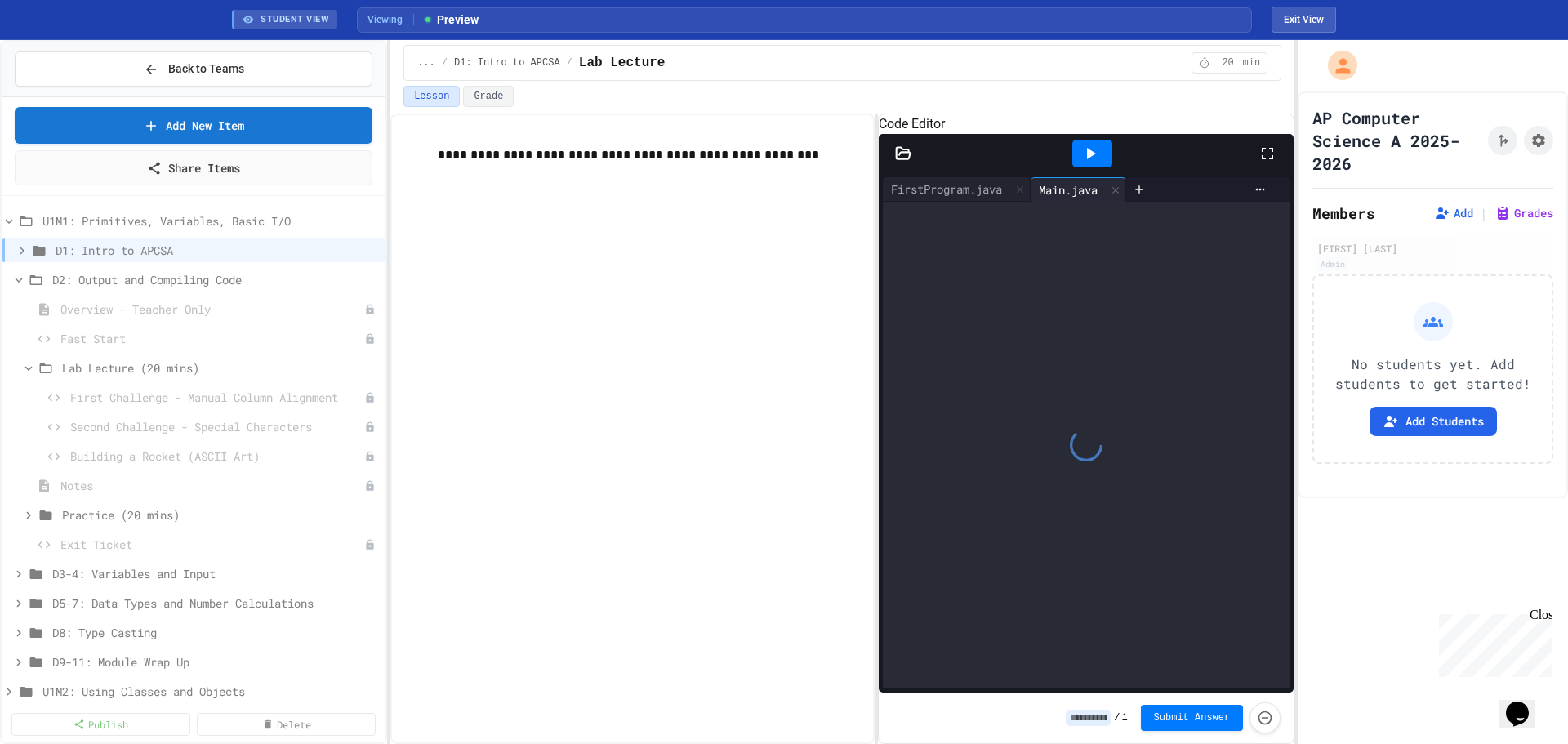 click on "FirstProgram.java Main.java 9 1 ›   History   History" at bounding box center (1086, 433) 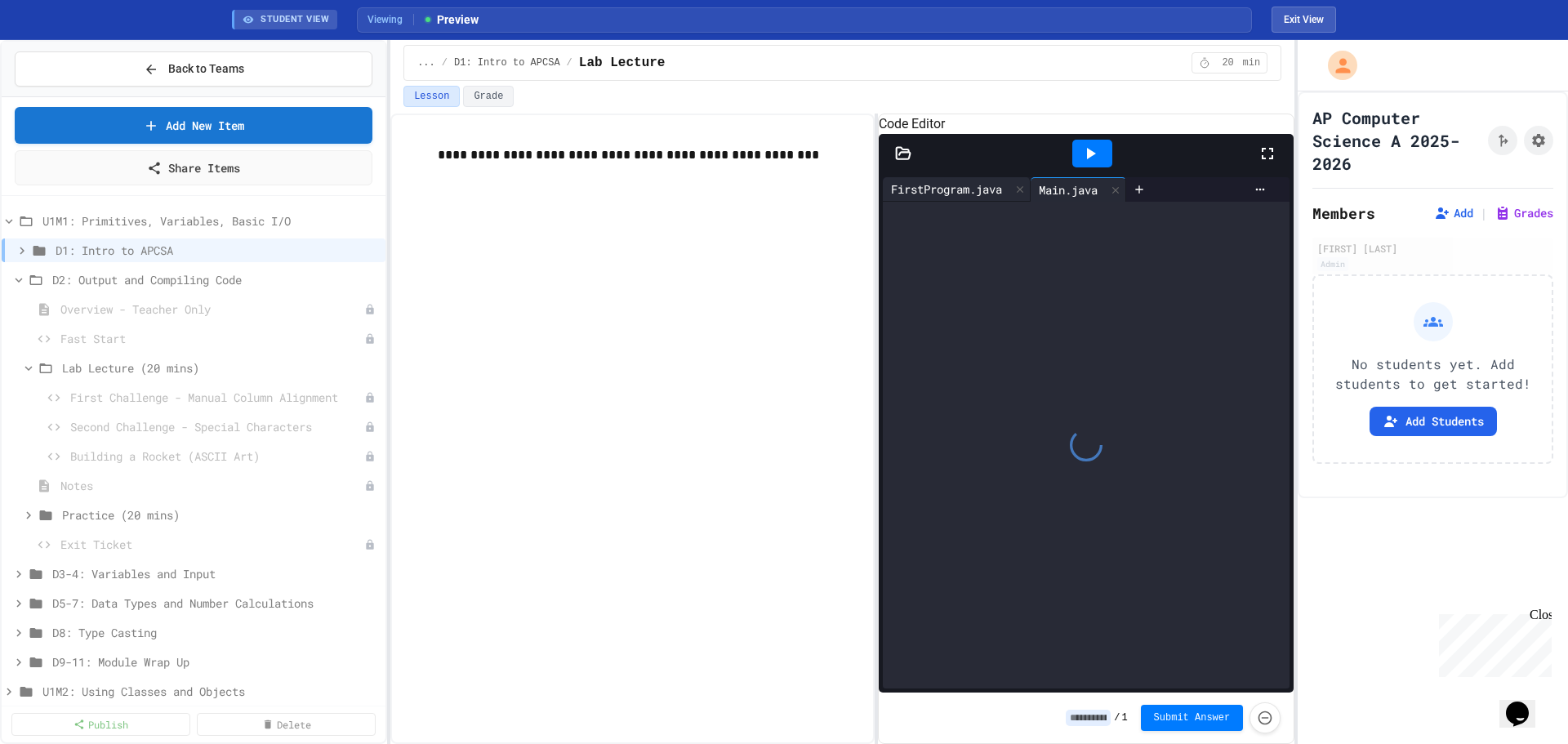 click on "FirstProgram.java" at bounding box center (947, 189) 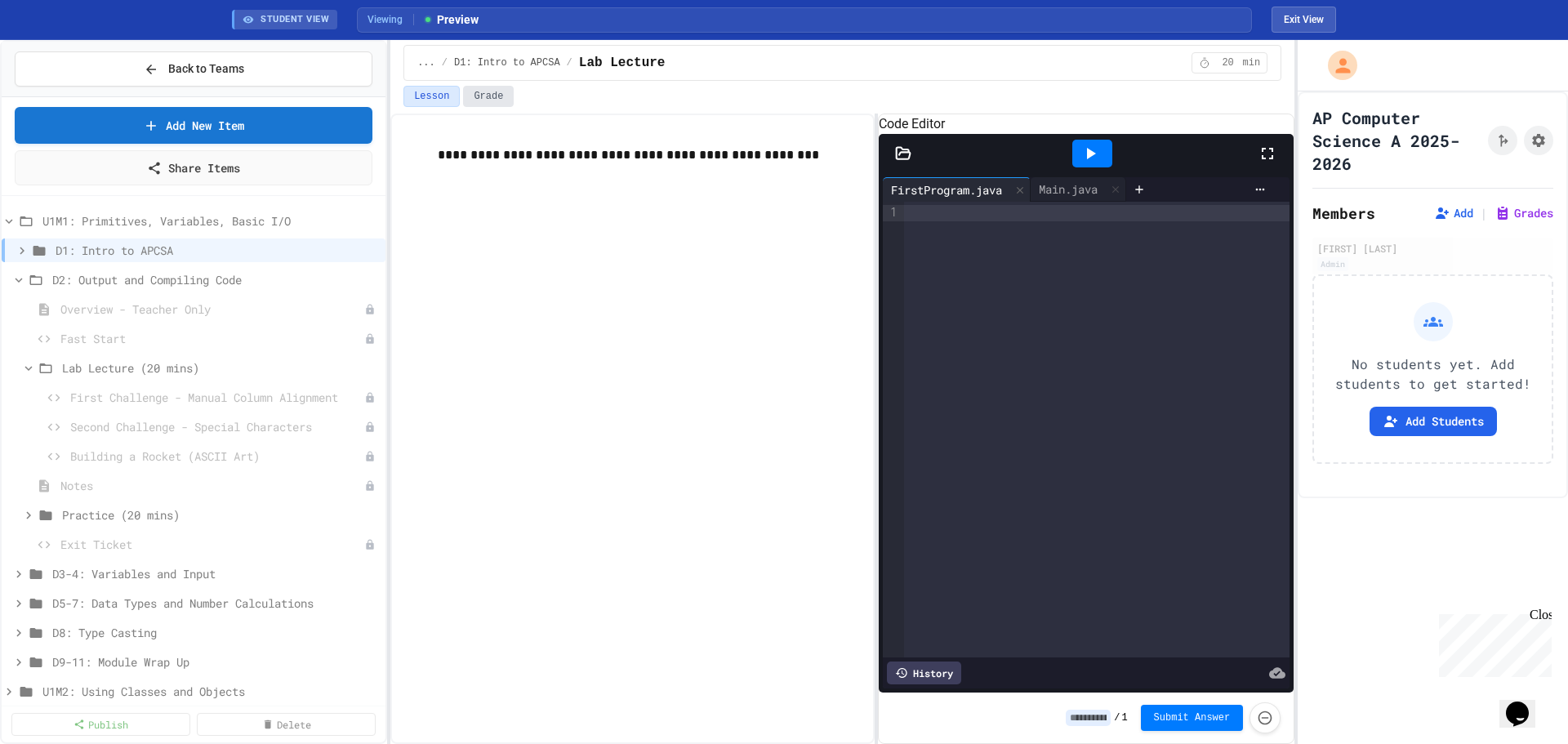 click on "Grade" at bounding box center [488, 96] 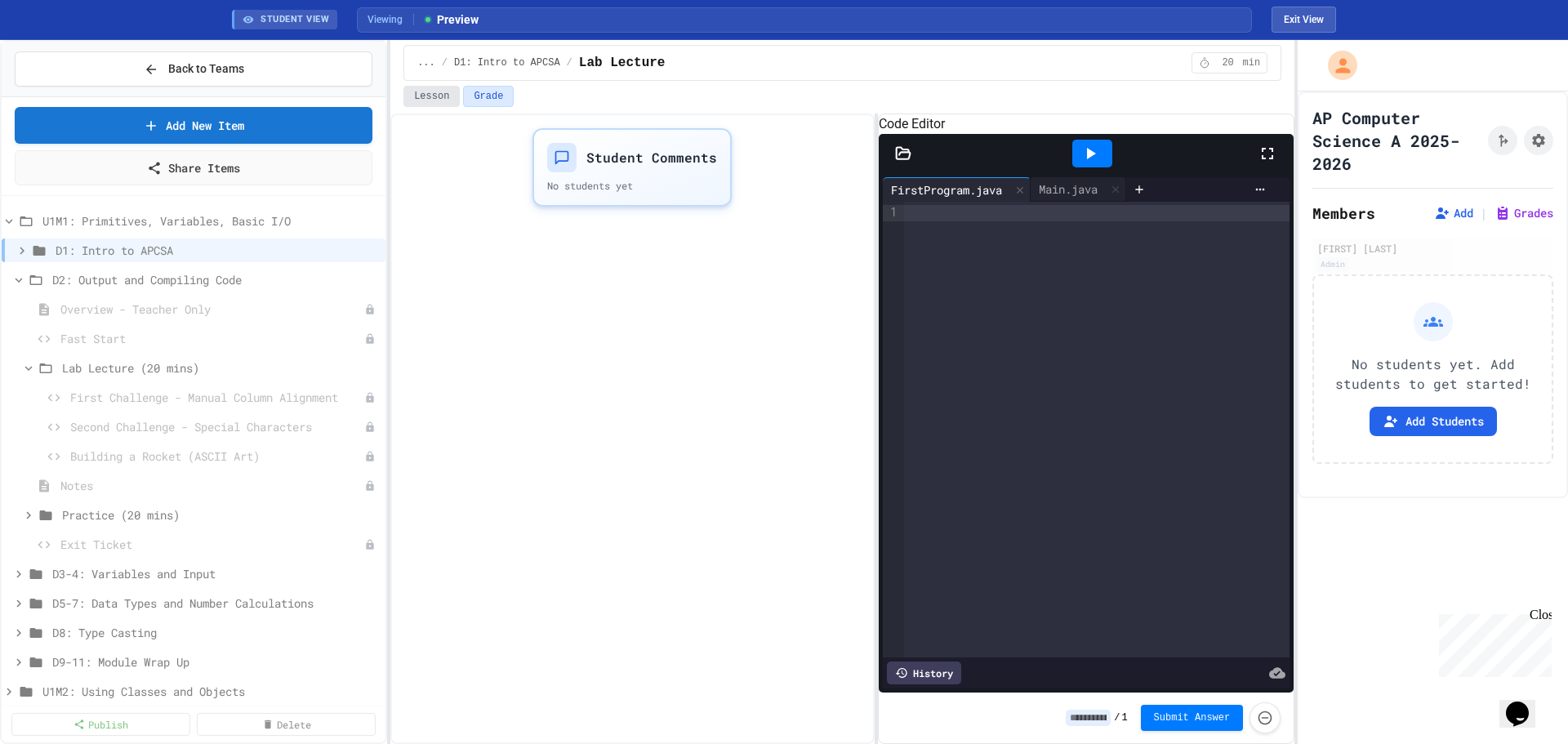 click on "Lesson" at bounding box center (431, 96) 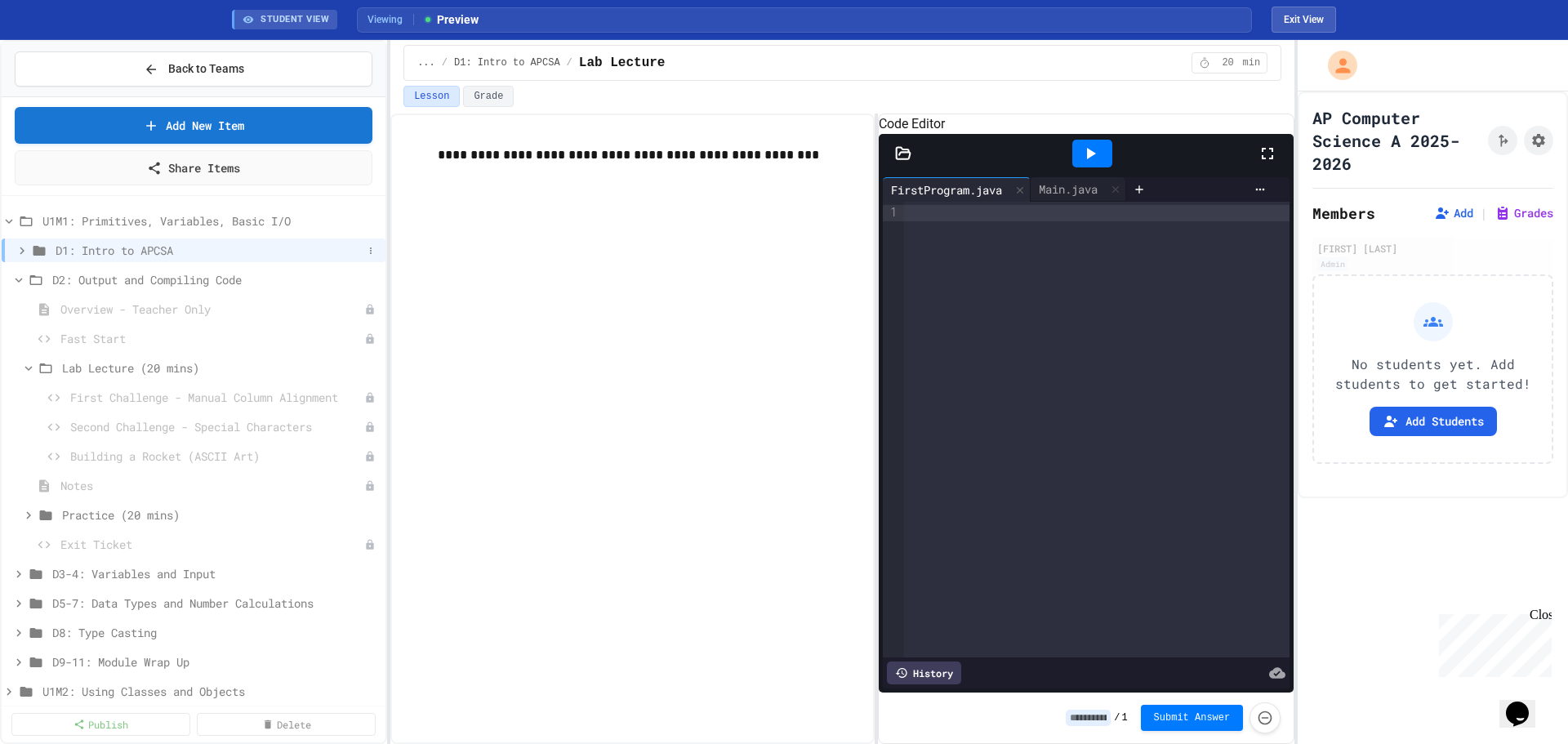 click 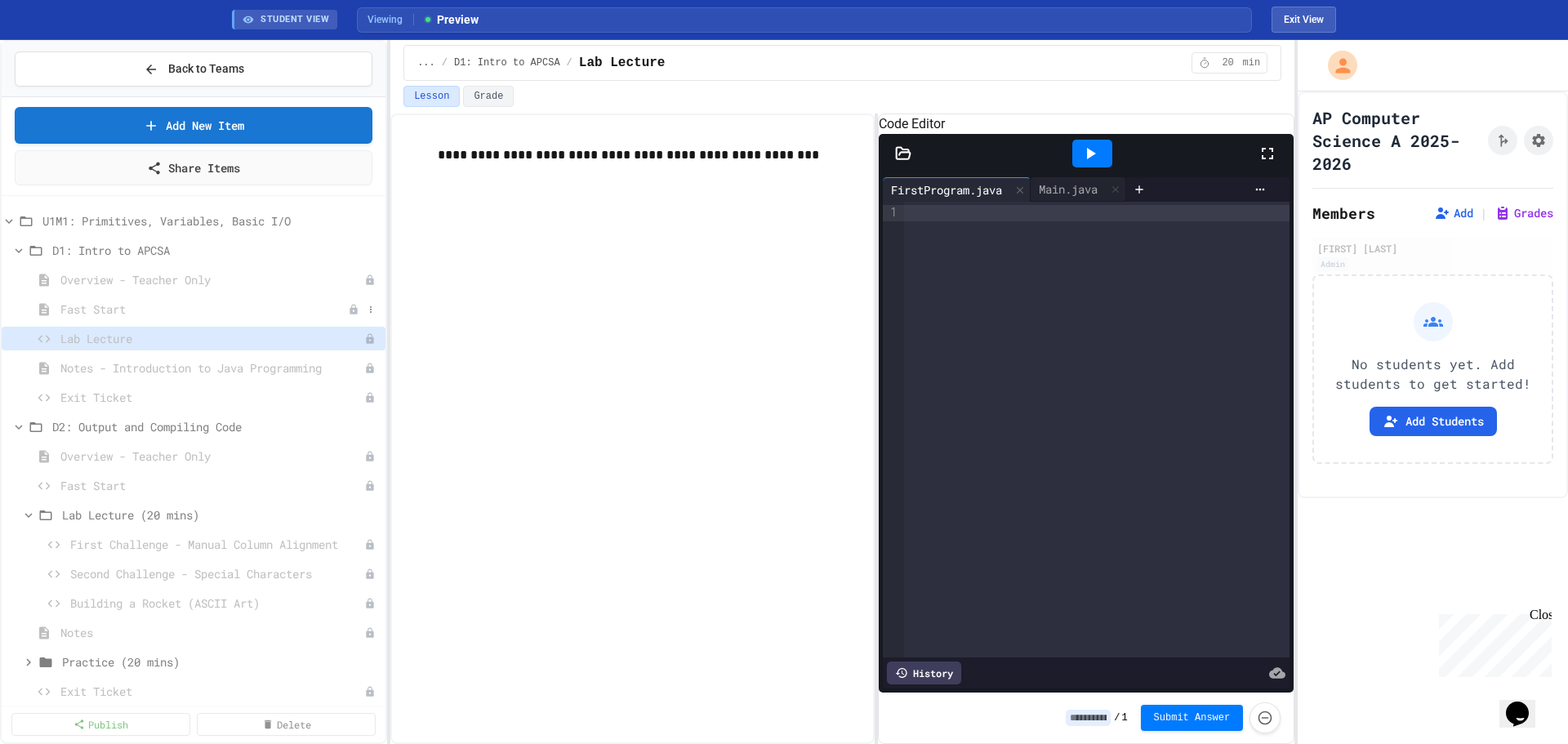 click on "Fast Start" at bounding box center (204, 309) 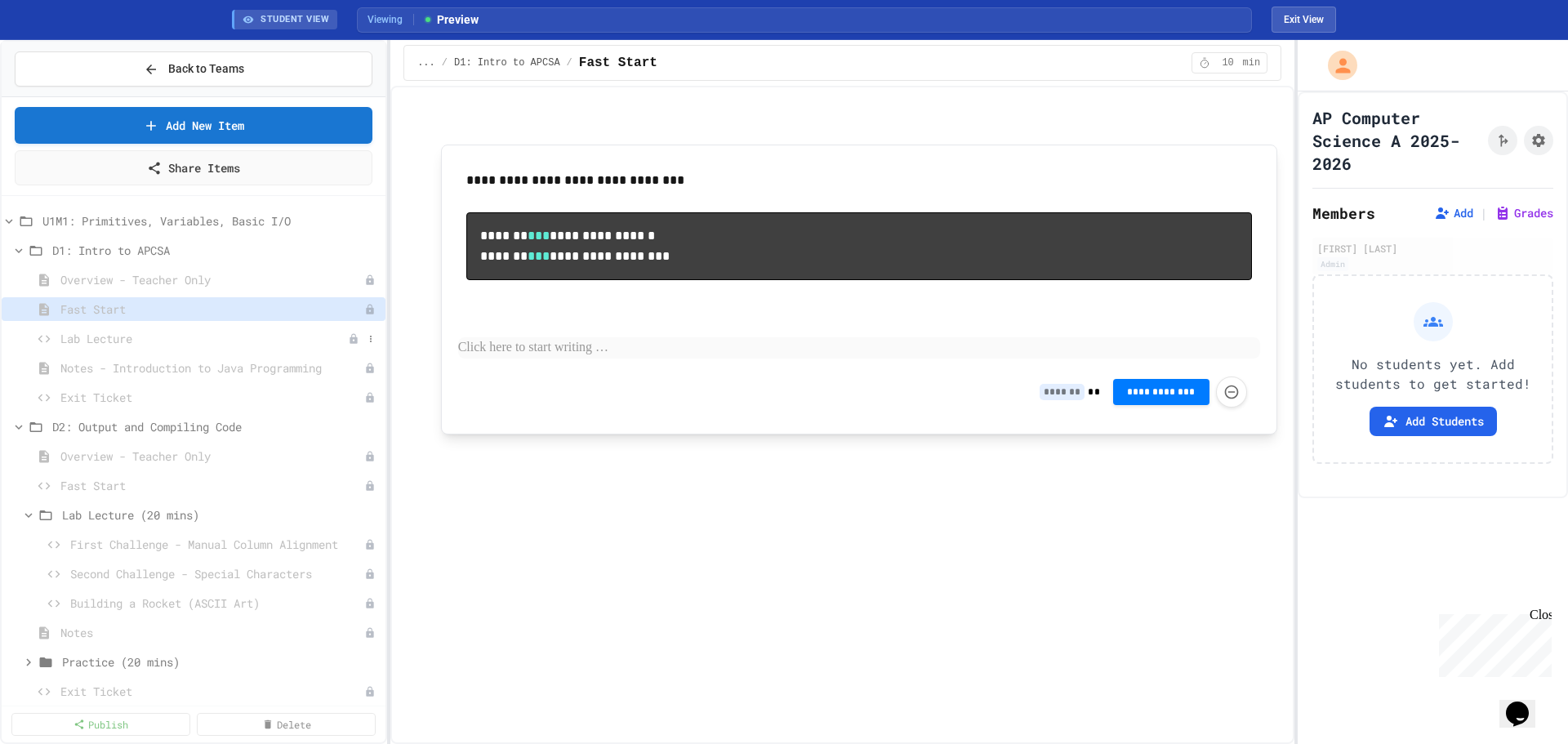 click on "Lab Lecture" at bounding box center [204, 338] 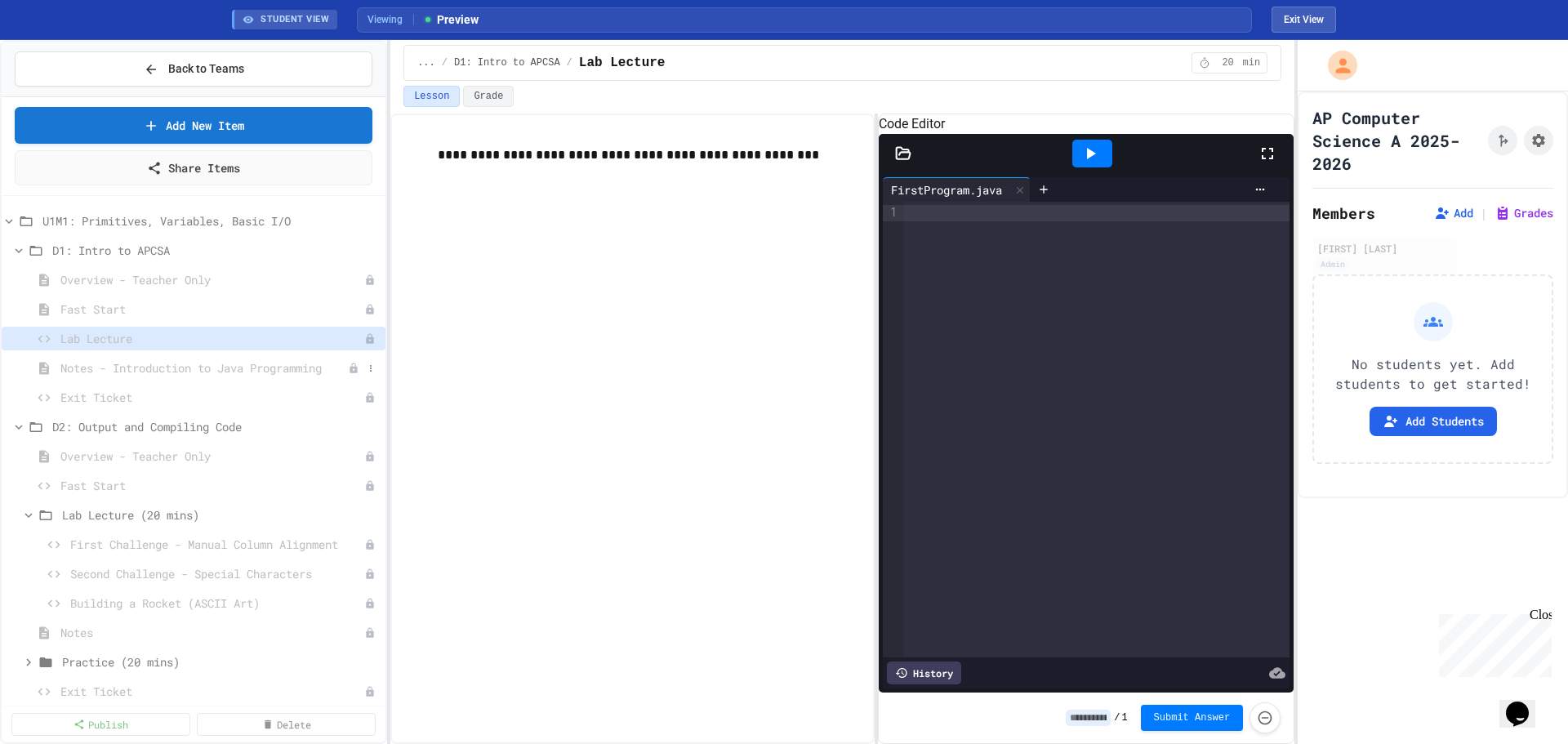 click on "Notes - Introduction to Java Programming" at bounding box center [204, 368] 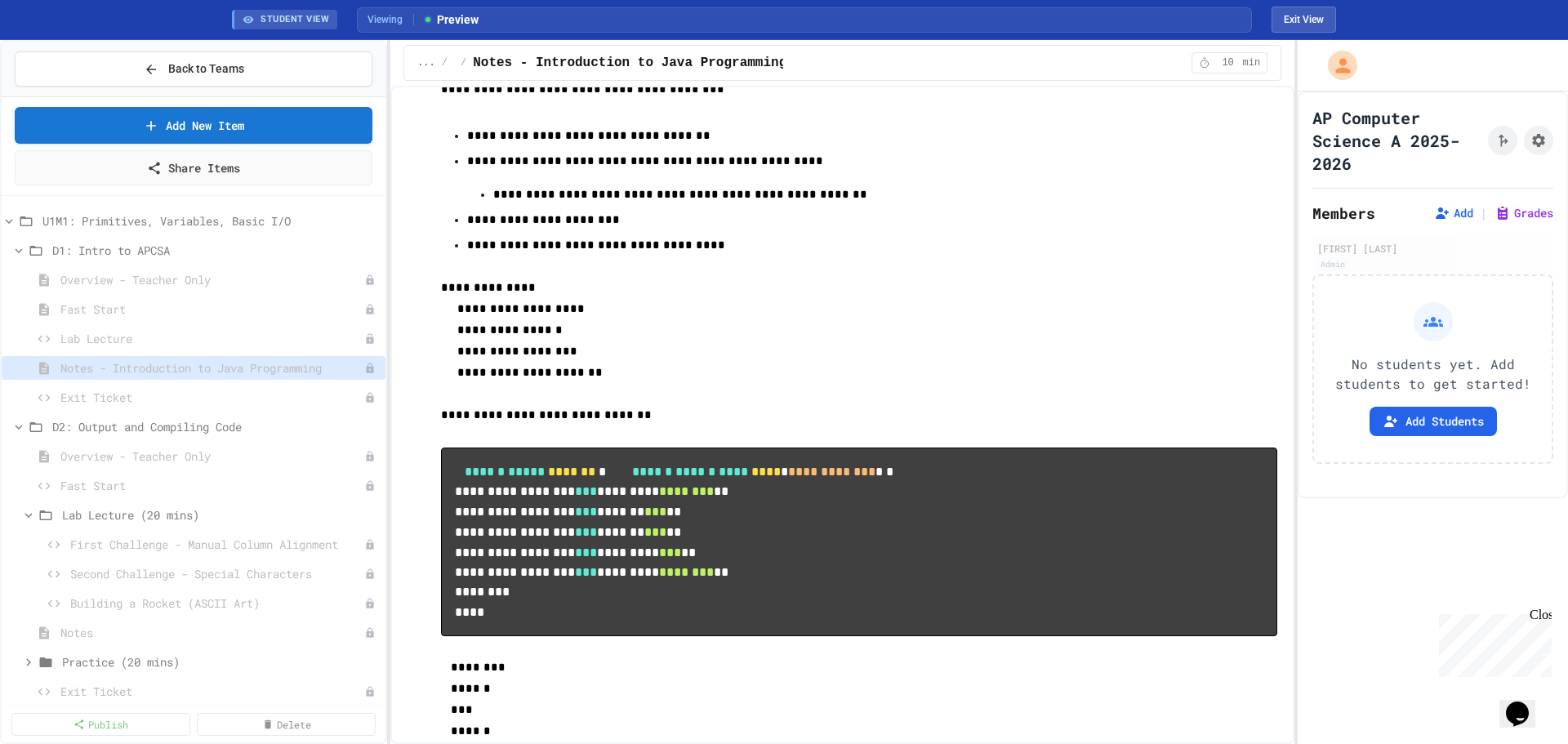 scroll, scrollTop: 1300, scrollLeft: 0, axis: vertical 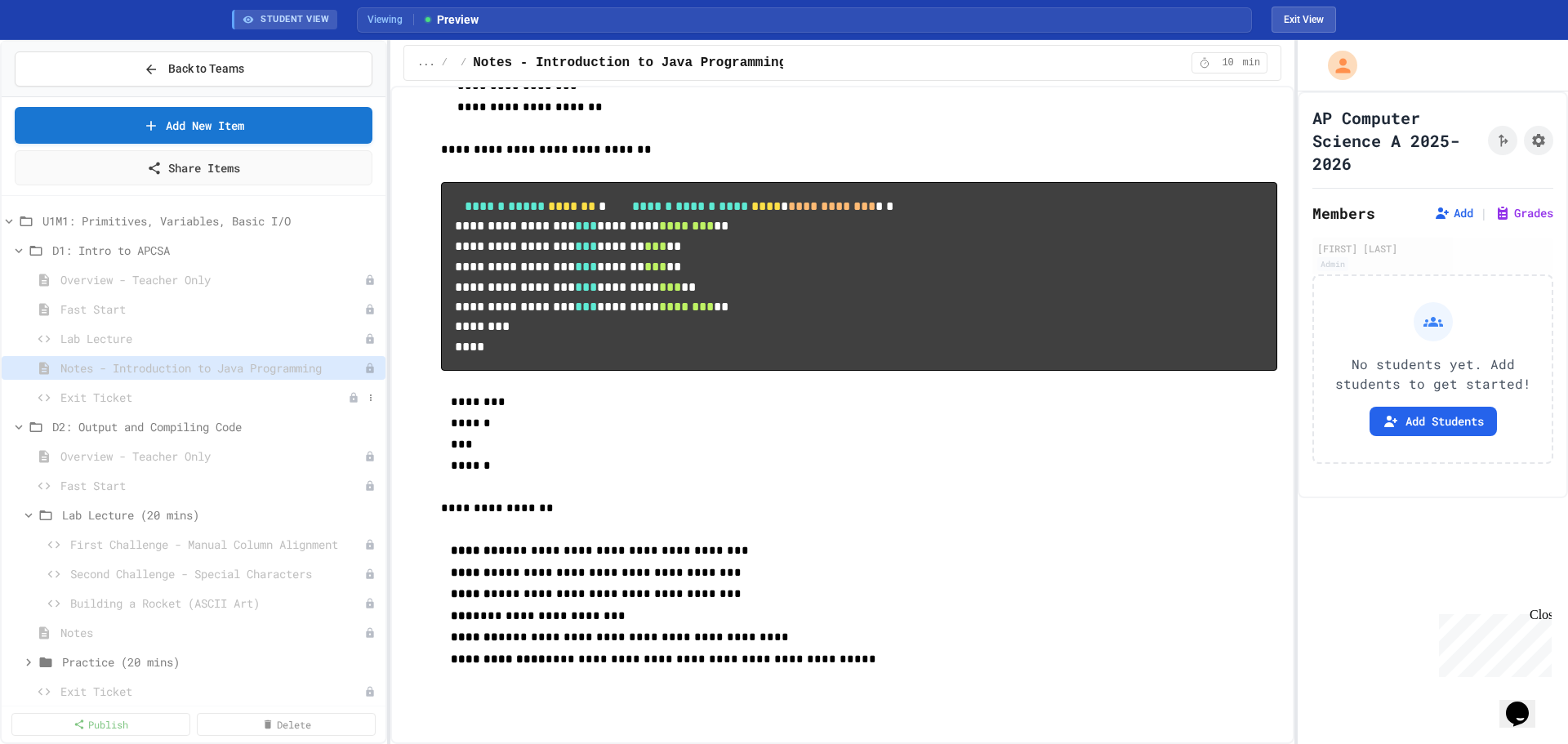 click on "Exit Ticket" at bounding box center [204, 397] 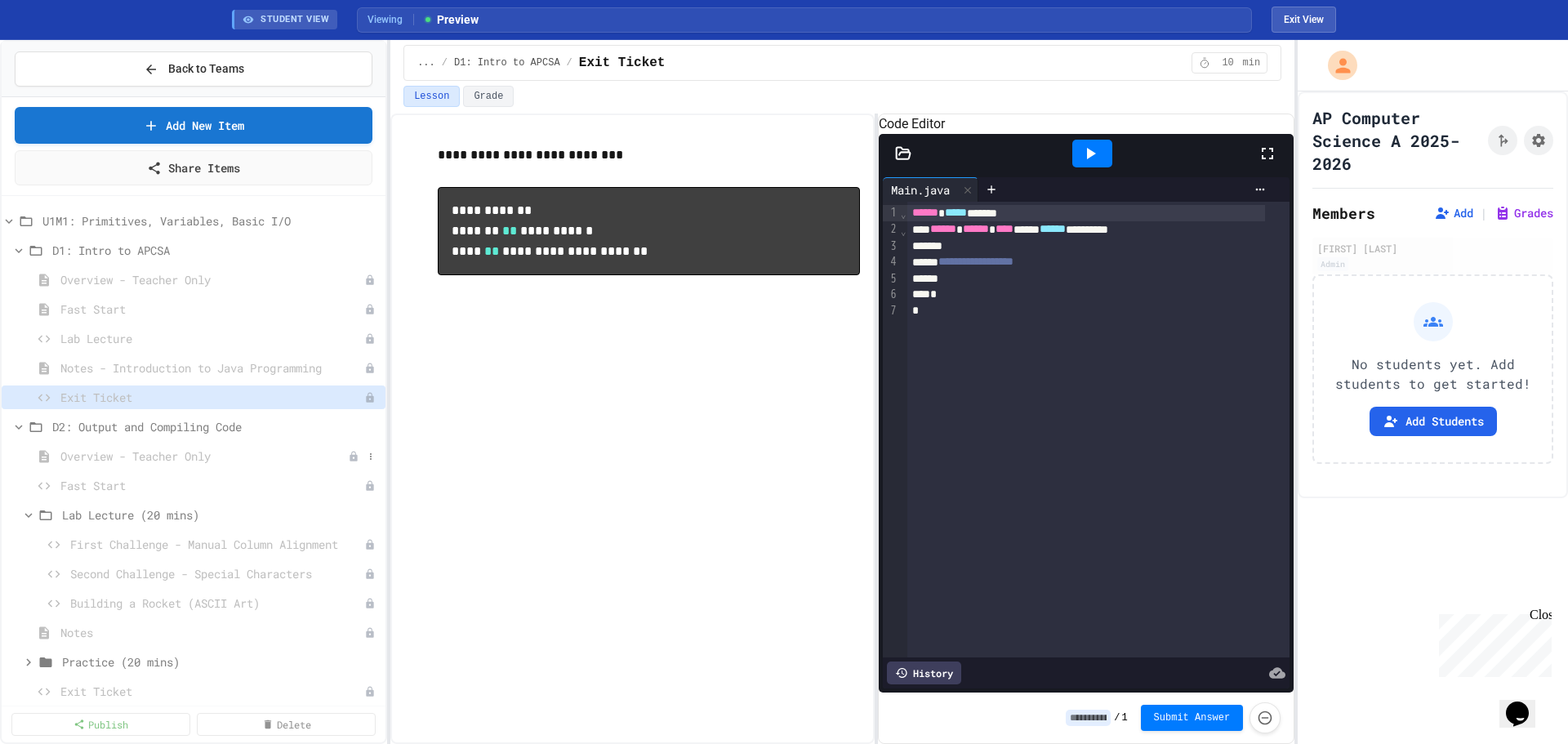 click on "Overview - Teacher Only" at bounding box center [204, 456] 